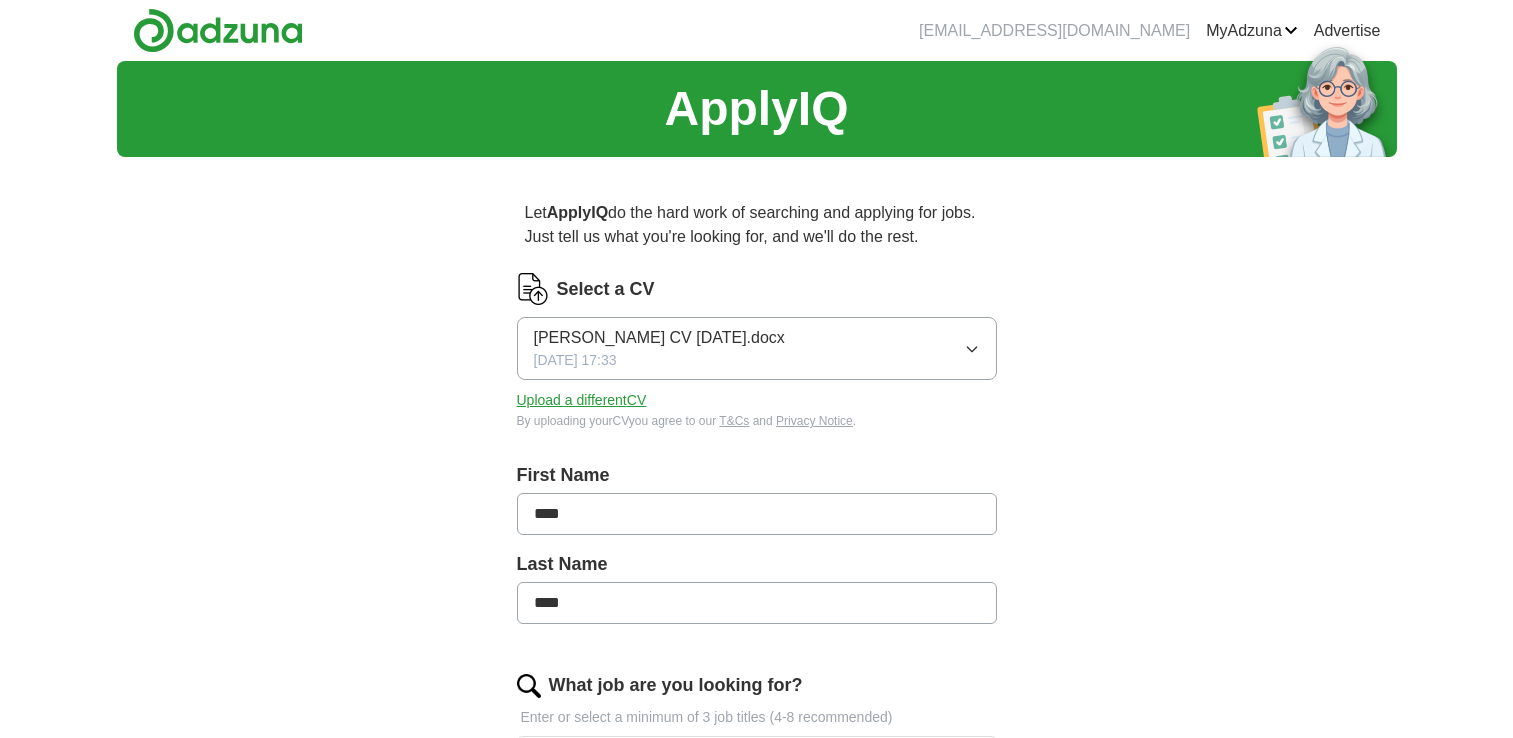 scroll, scrollTop: 0, scrollLeft: 0, axis: both 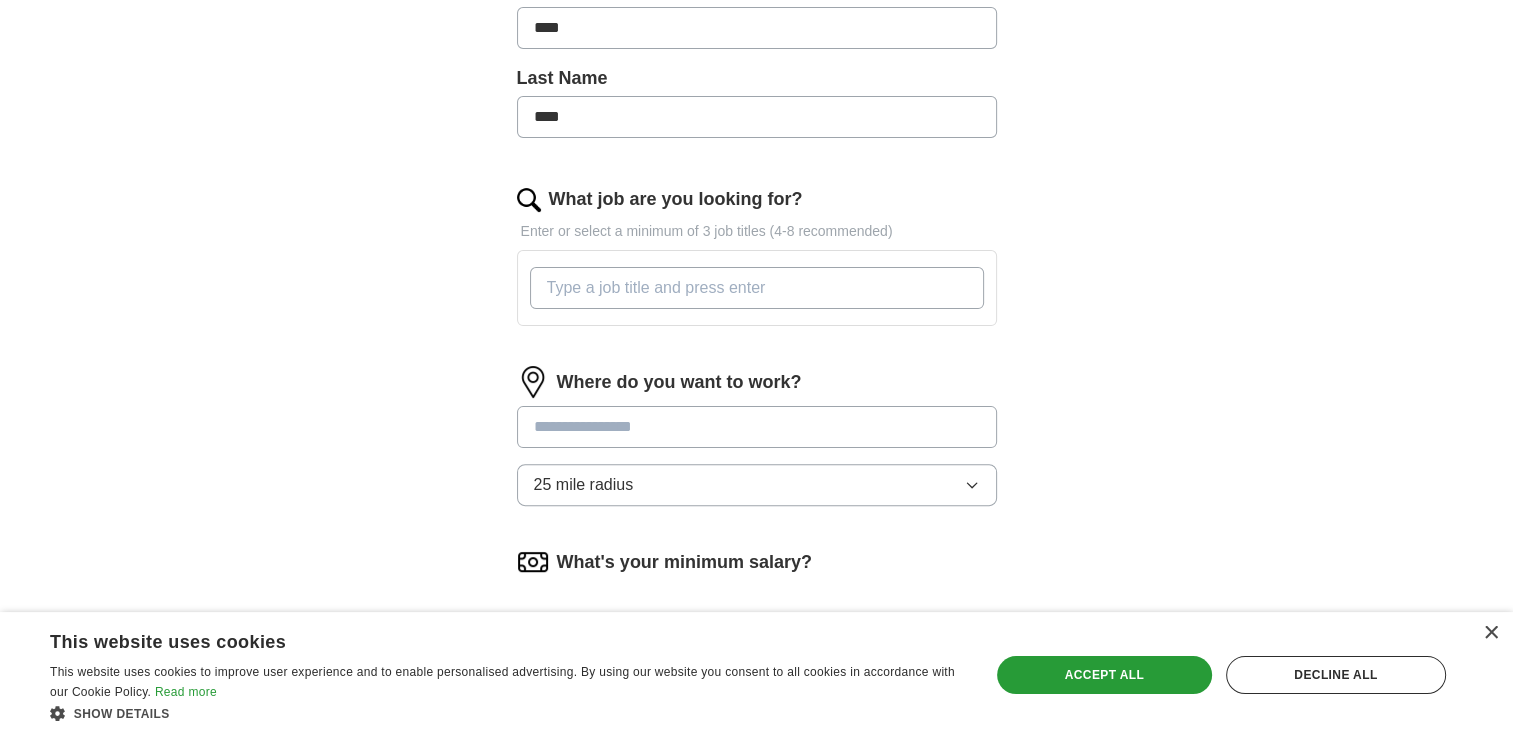 click on "What job are you looking for?" at bounding box center [757, 288] 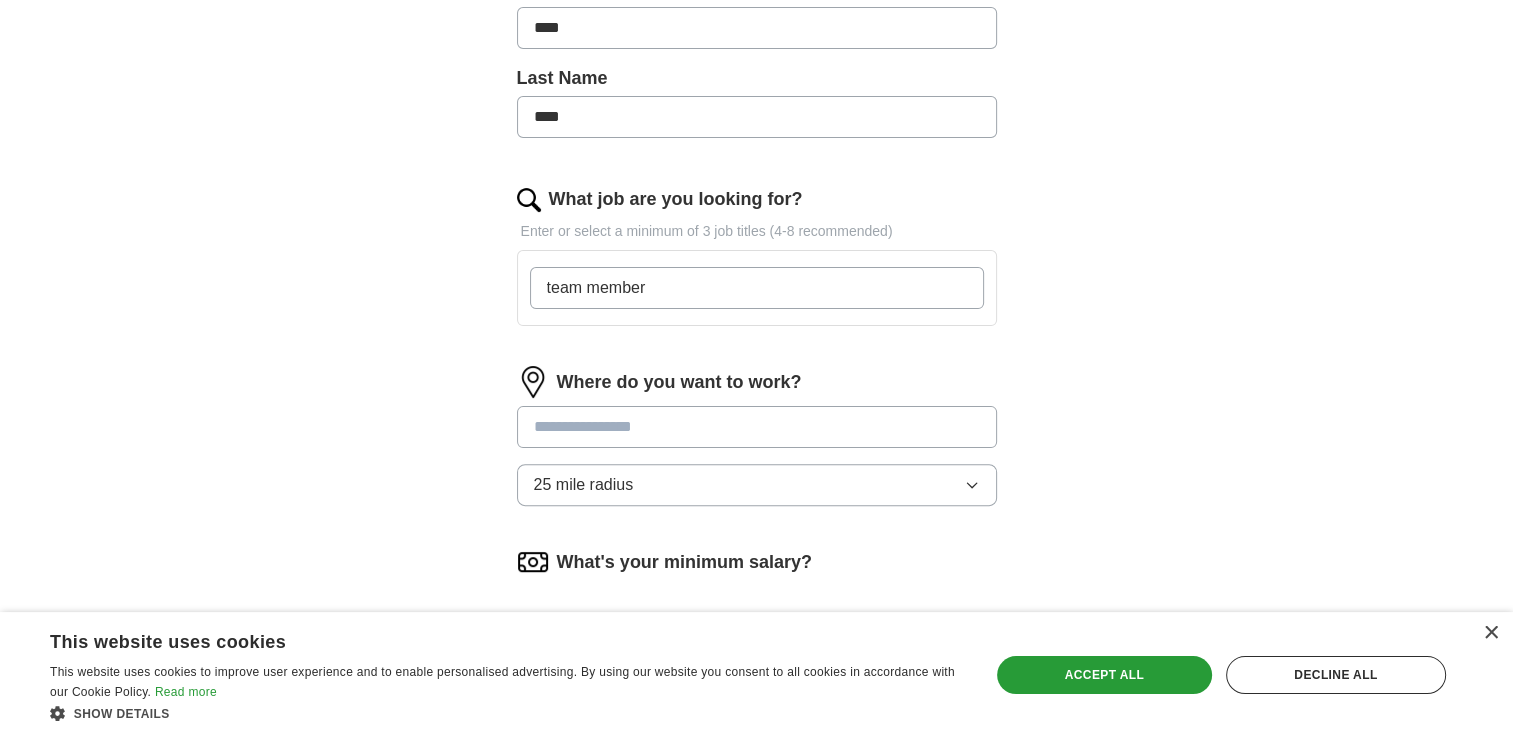 click on "What job are you looking for?" at bounding box center (757, 199) 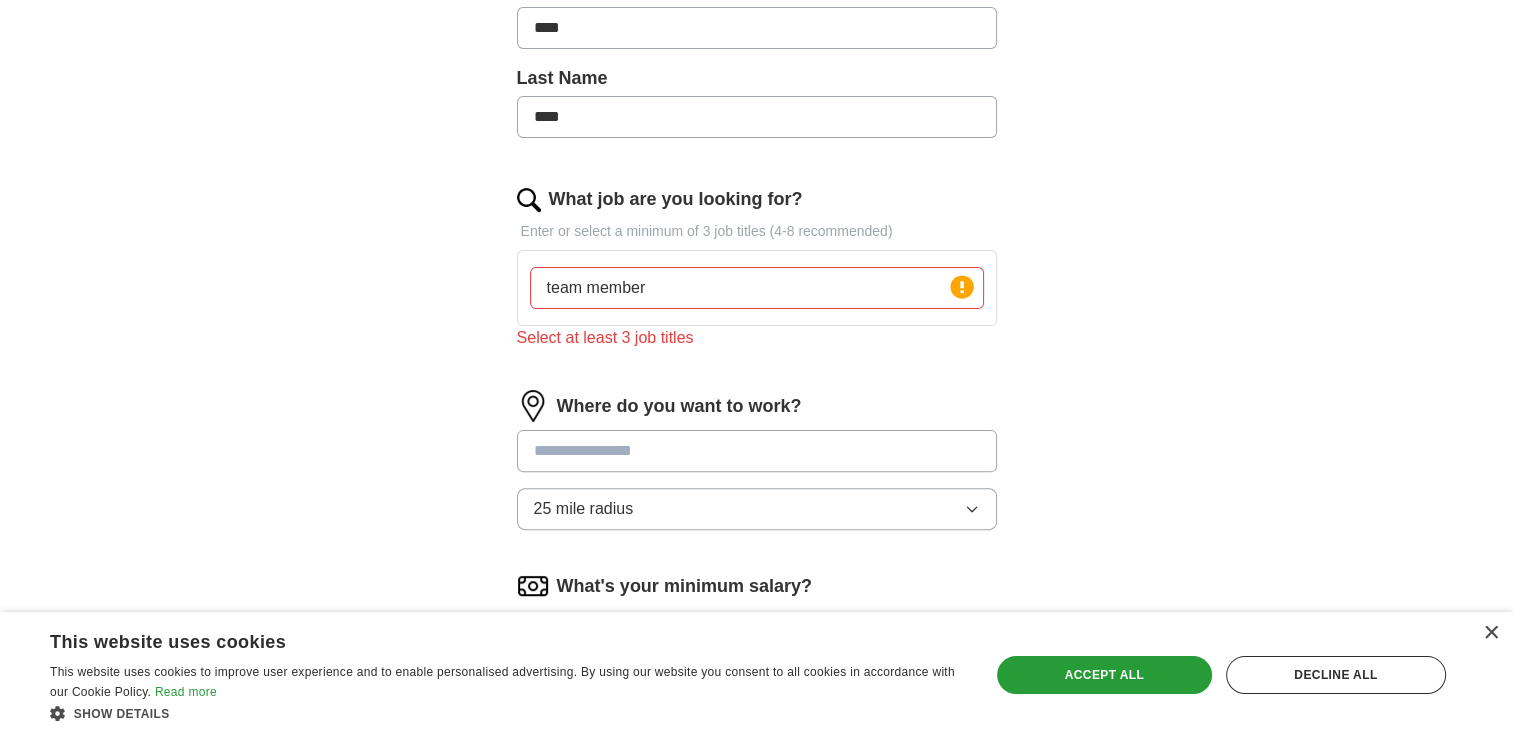 click on "team member" at bounding box center [757, 288] 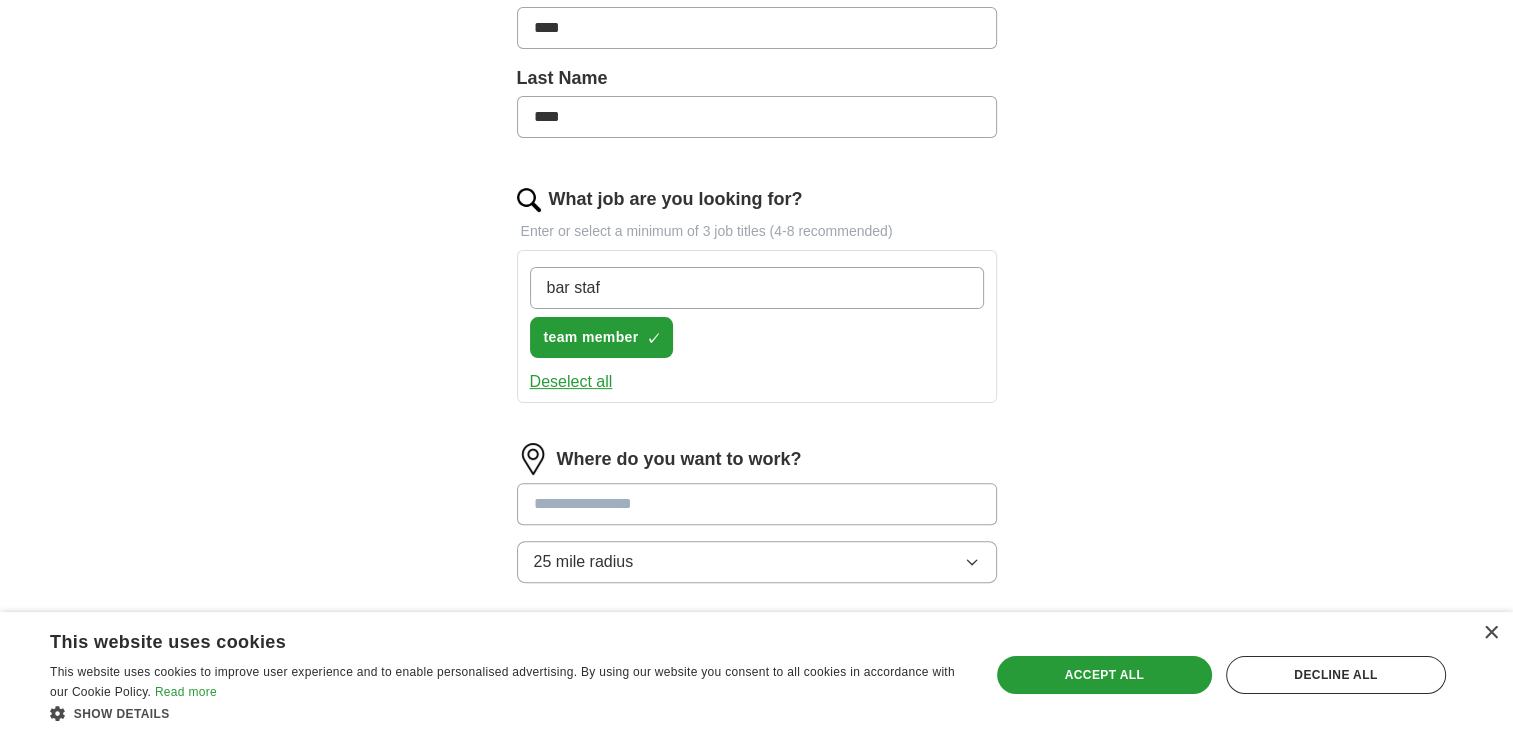 type on "bar staff" 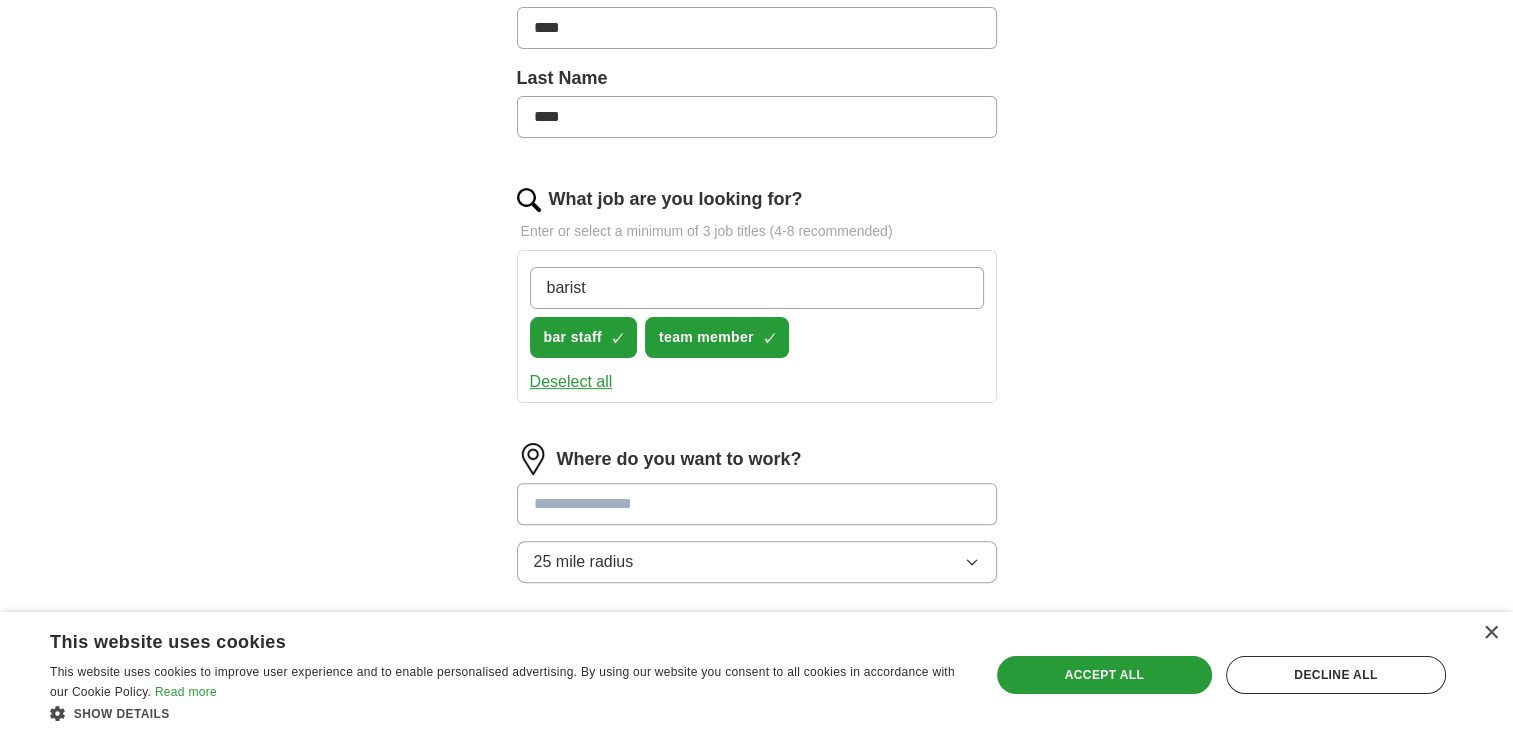 type on "barista" 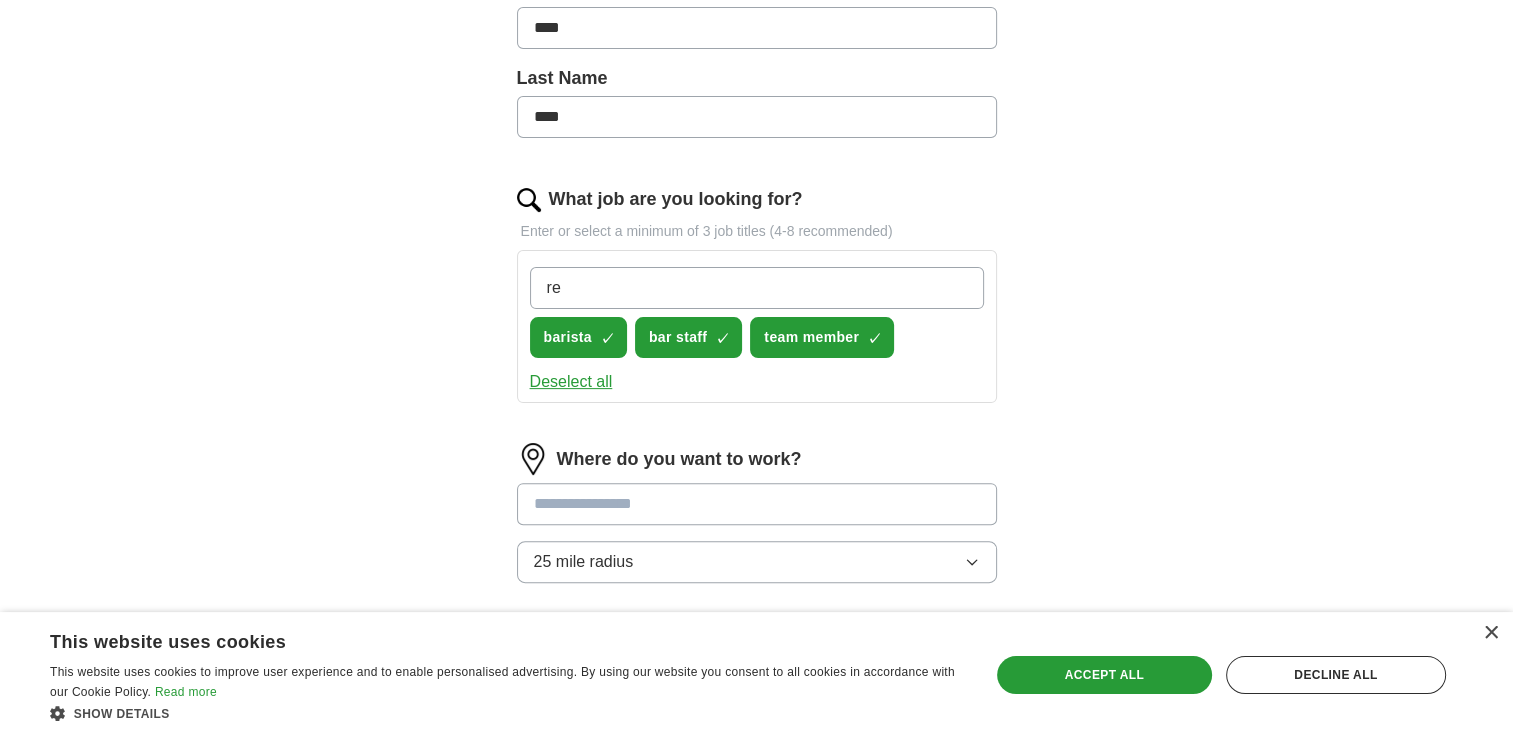 type on "r" 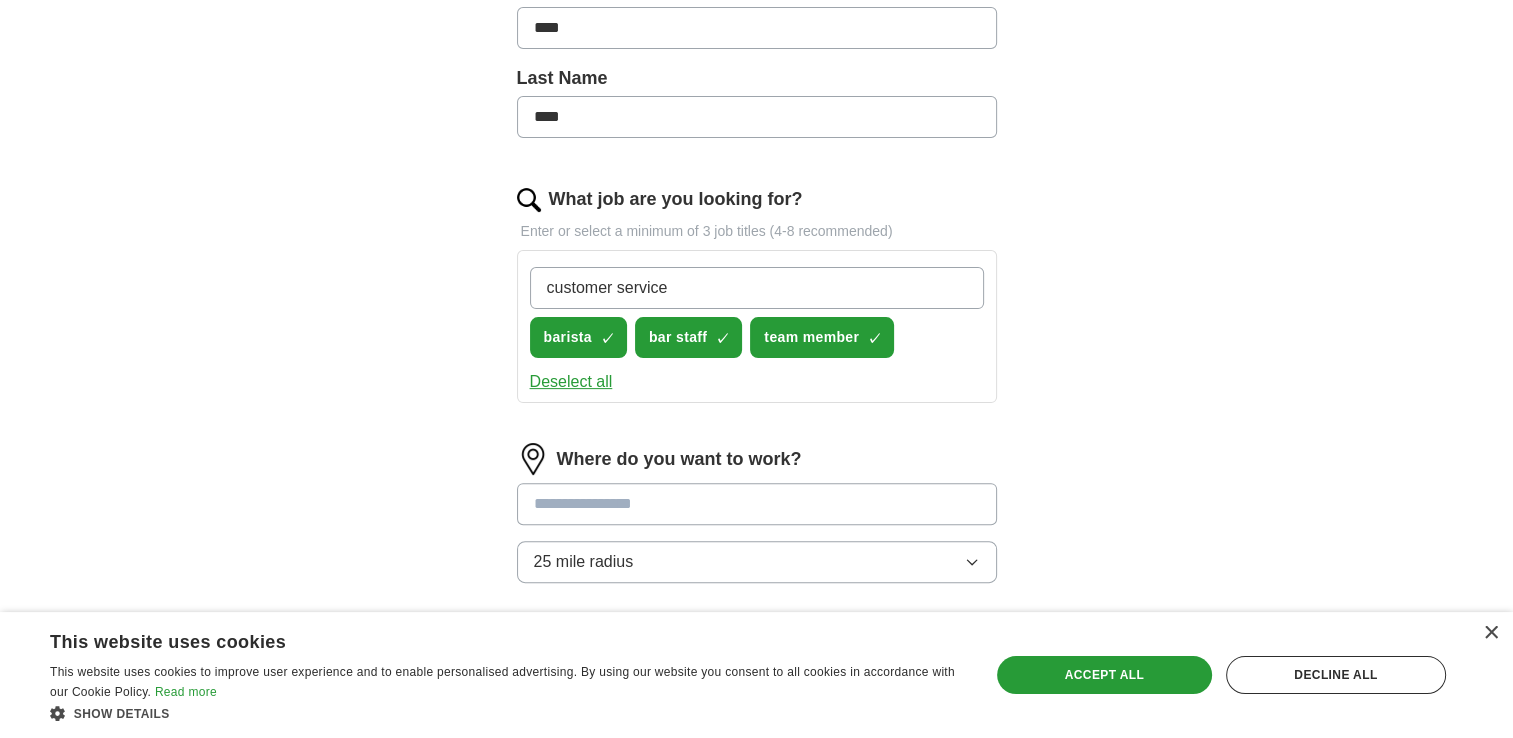 type on "customer service" 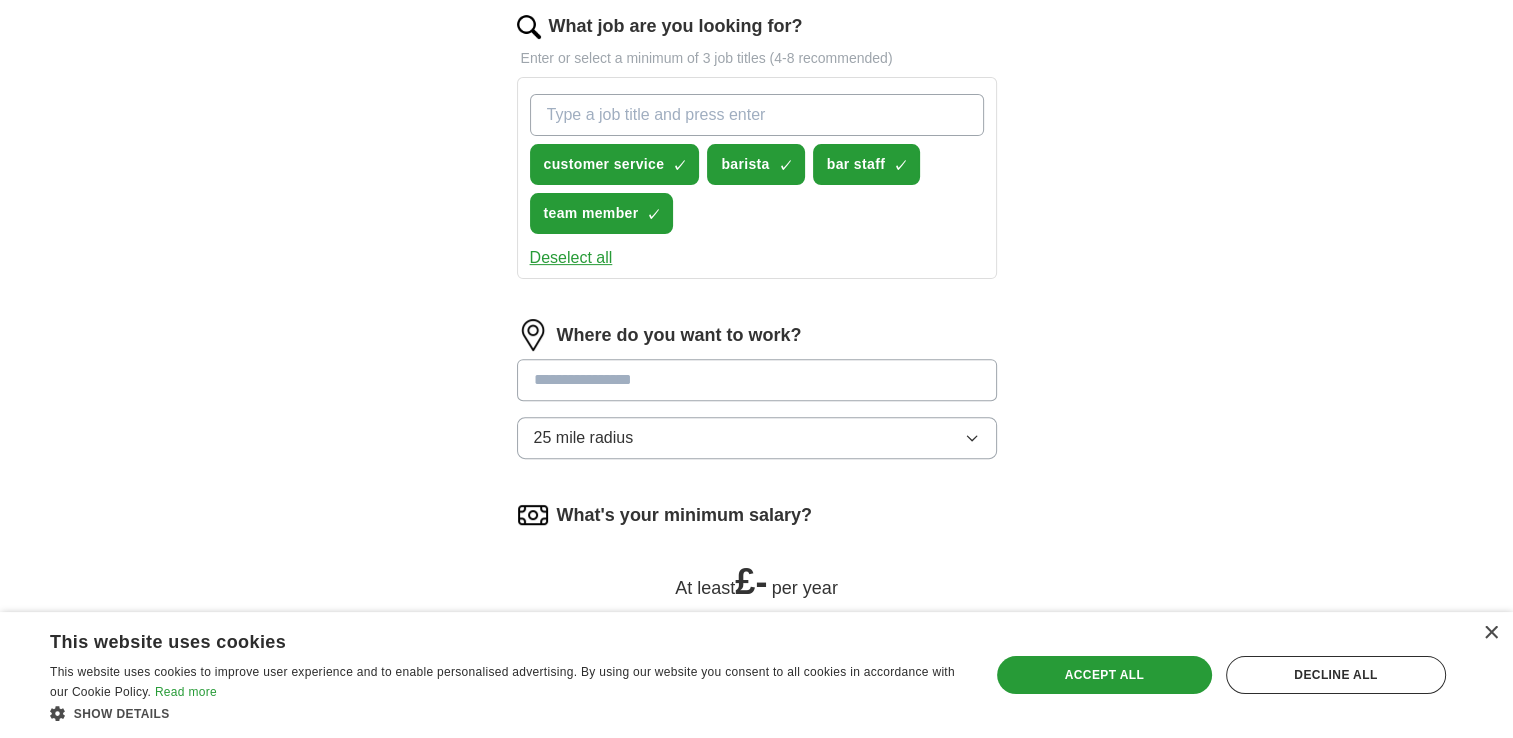 scroll, scrollTop: 732, scrollLeft: 0, axis: vertical 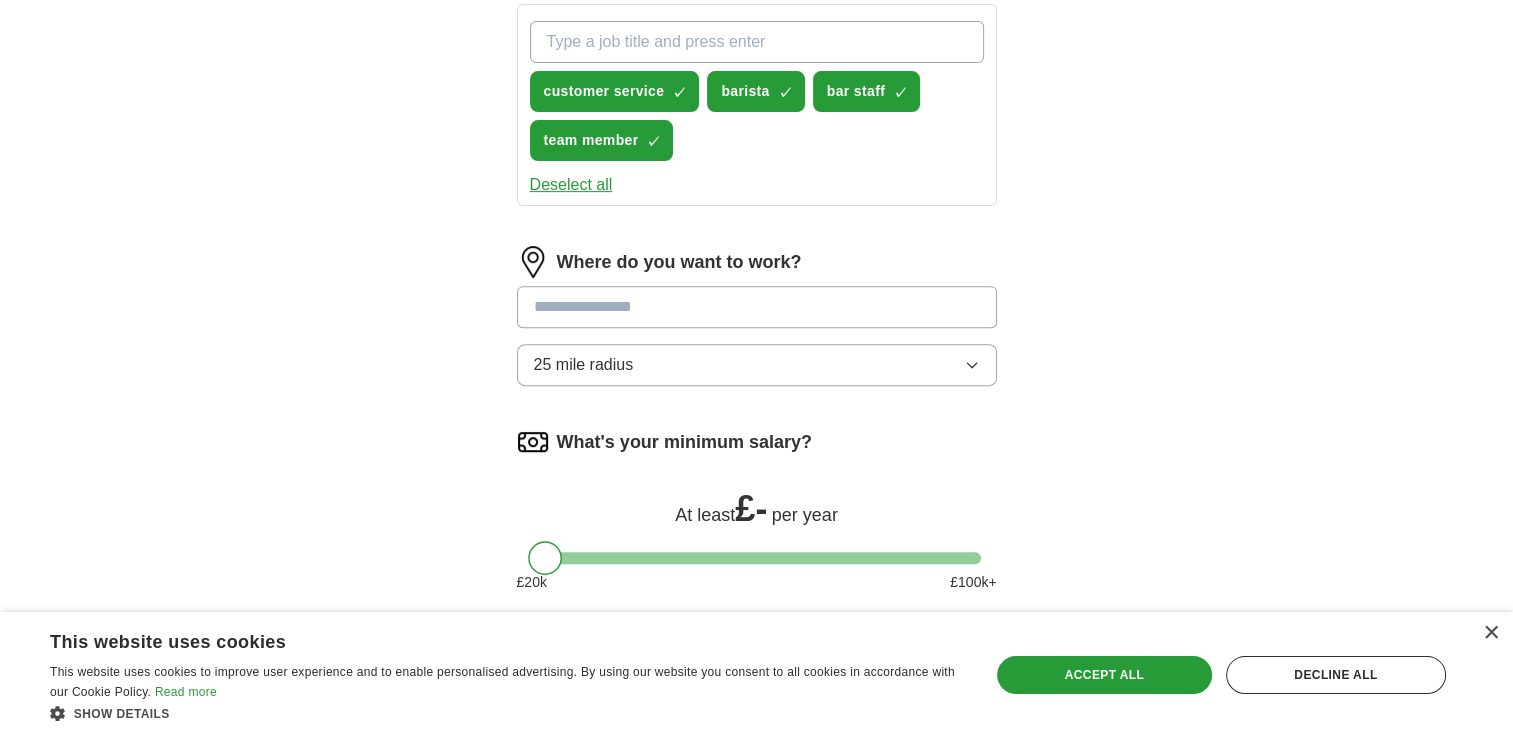 type 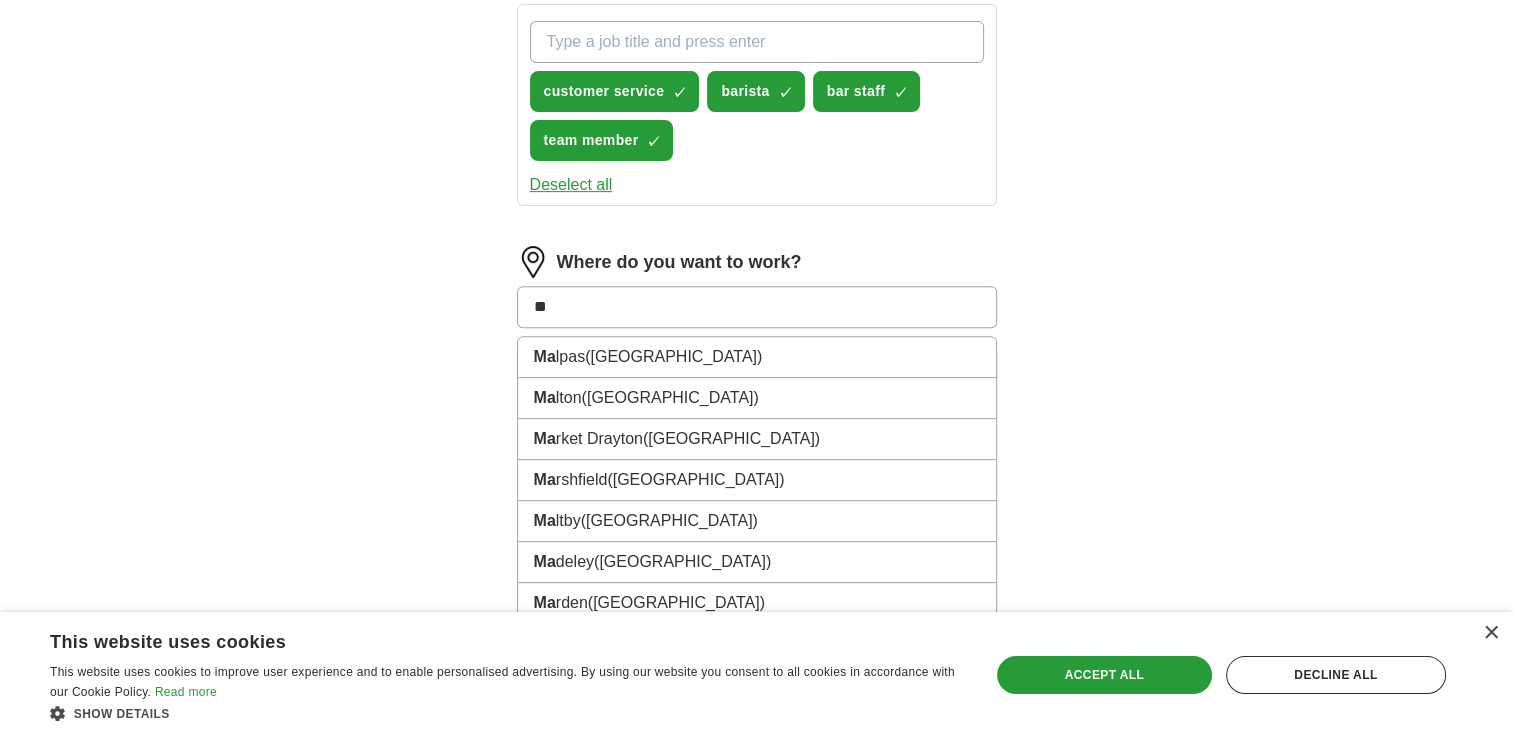 type on "***" 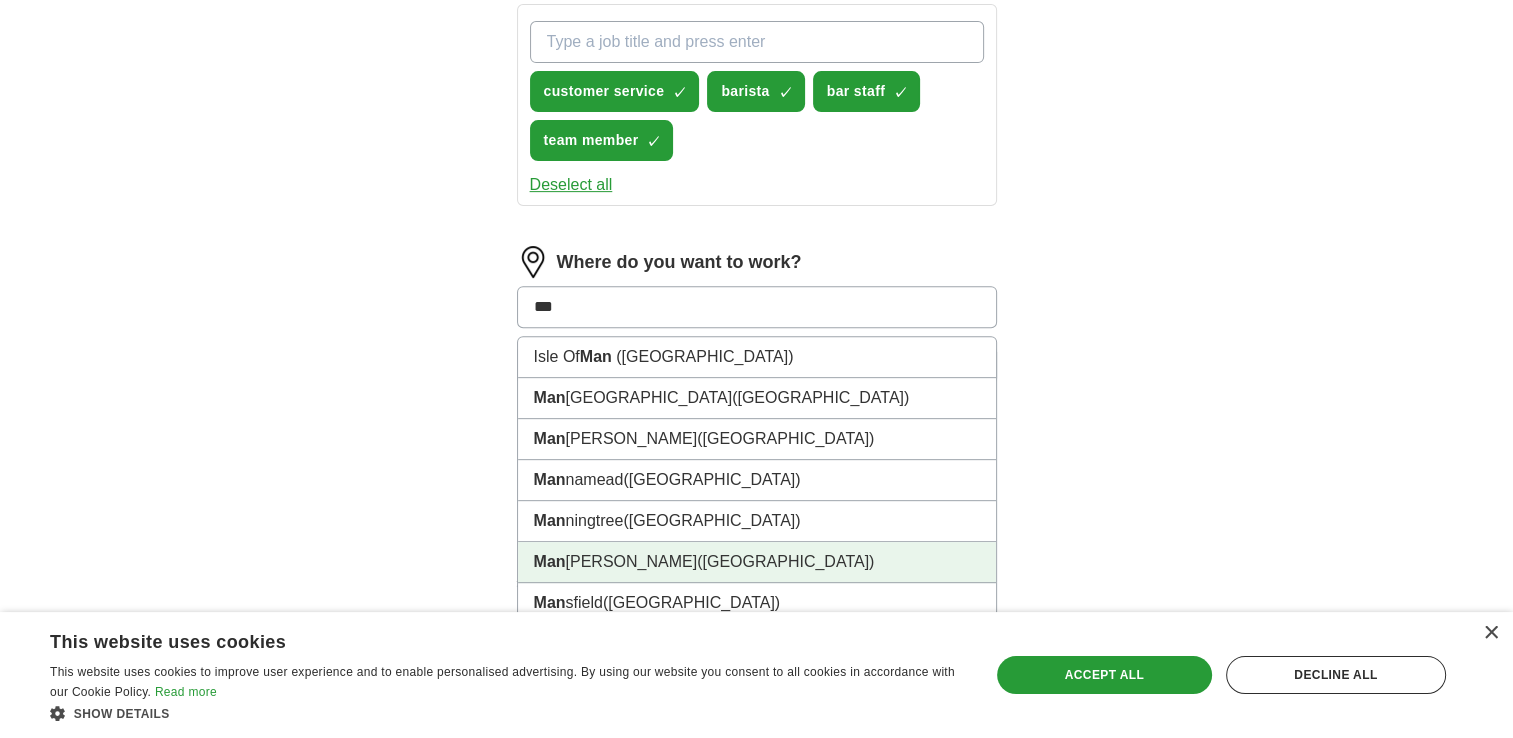 click on "([GEOGRAPHIC_DATA])" at bounding box center (785, 561) 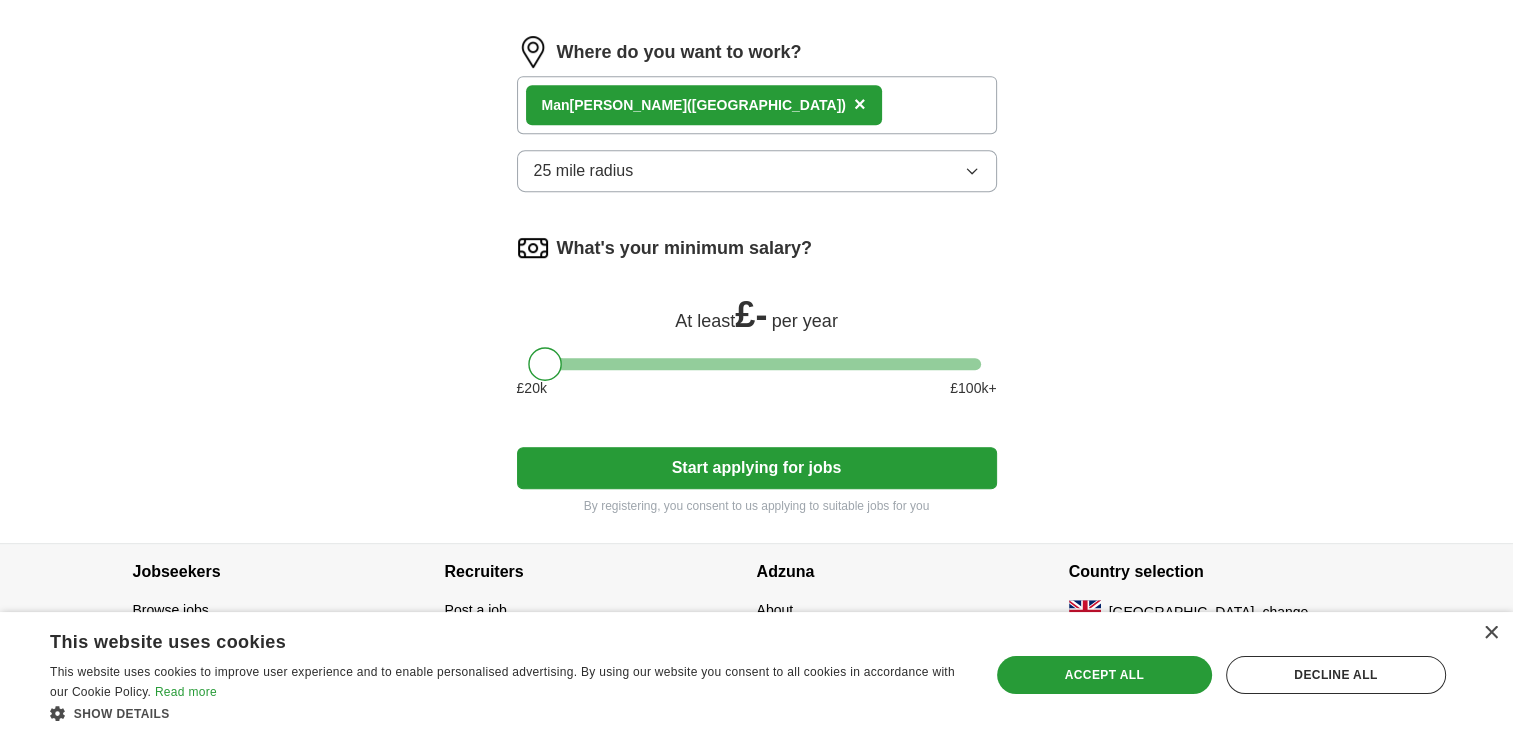 scroll, scrollTop: 944, scrollLeft: 0, axis: vertical 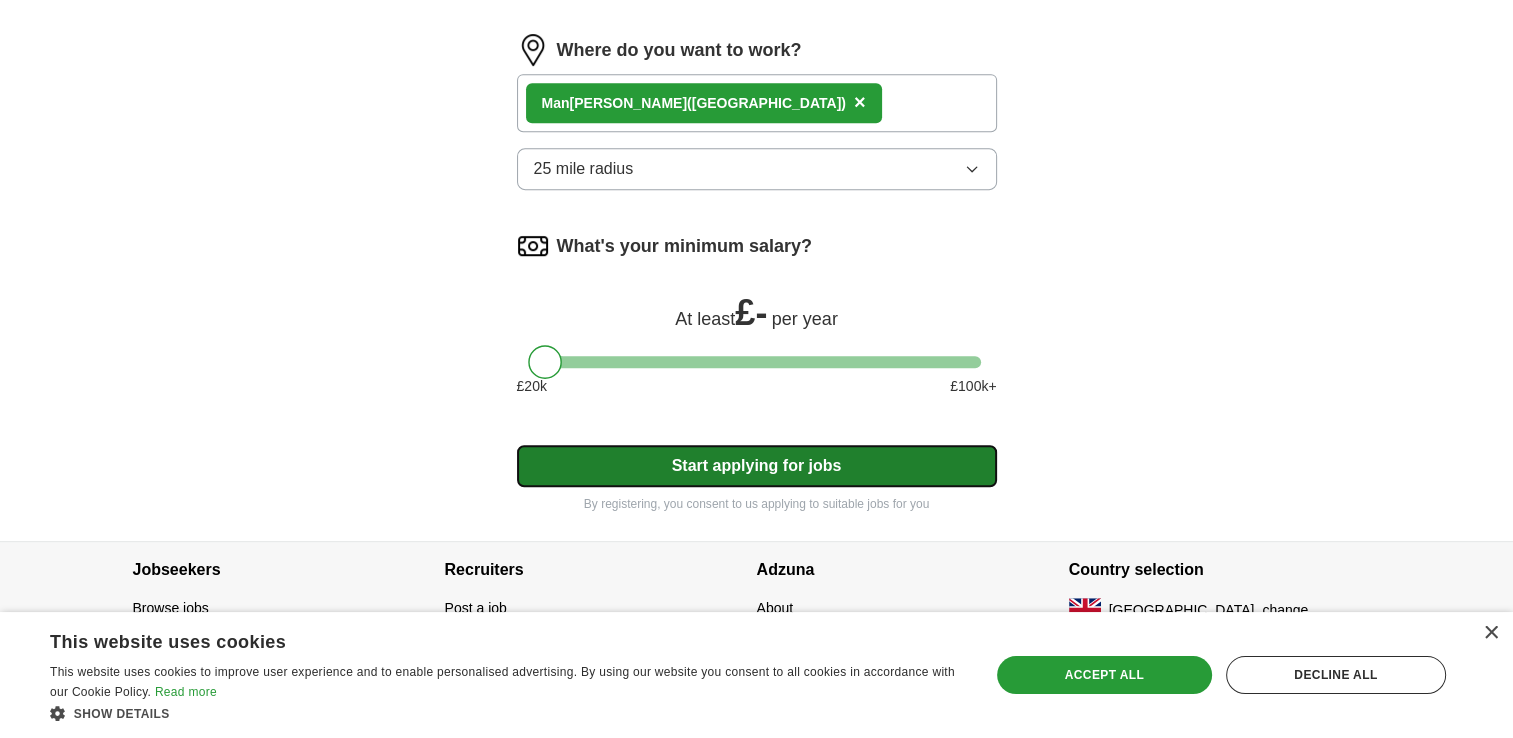 click on "Start applying for jobs" at bounding box center [757, 466] 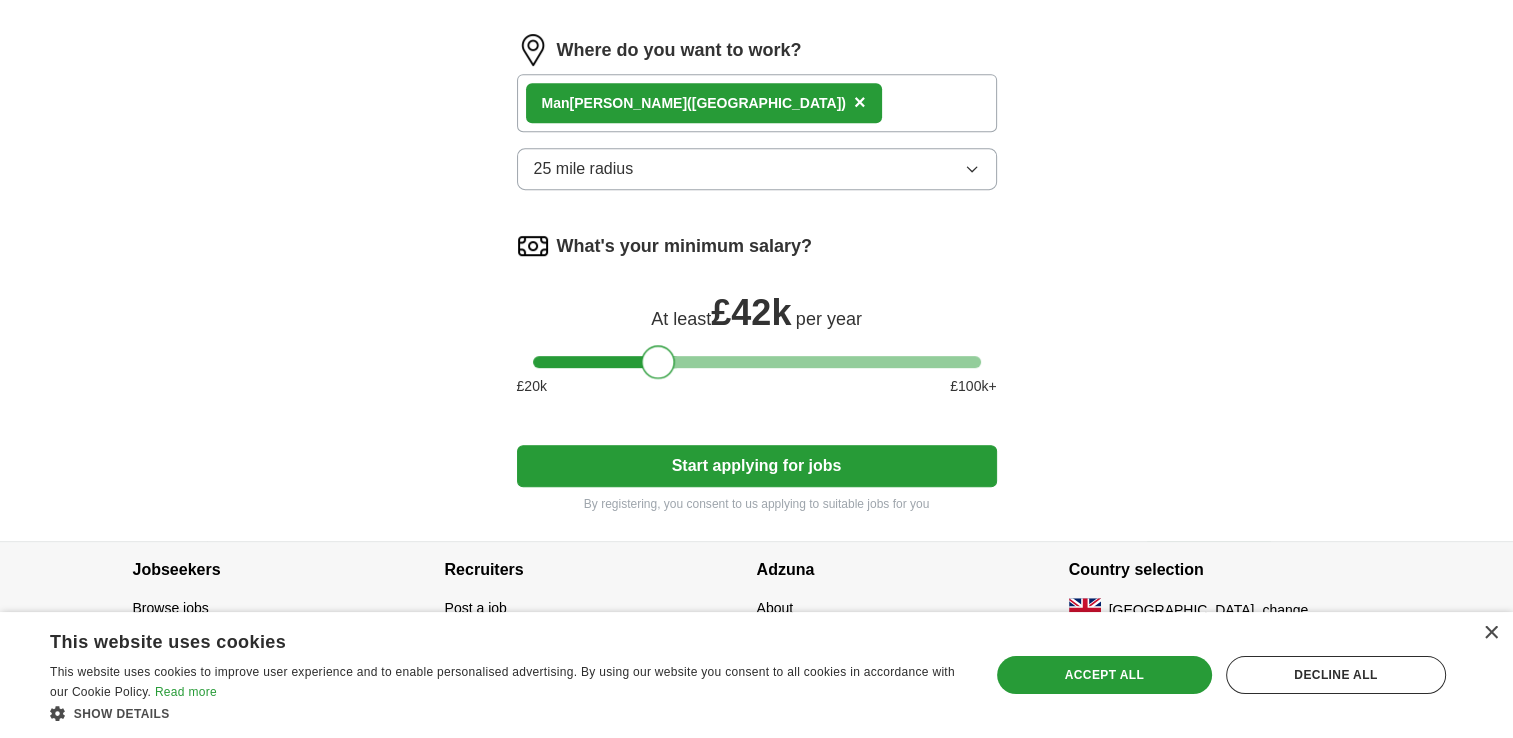 drag, startPoint x: 541, startPoint y: 362, endPoint x: 656, endPoint y: 379, distance: 116.24973 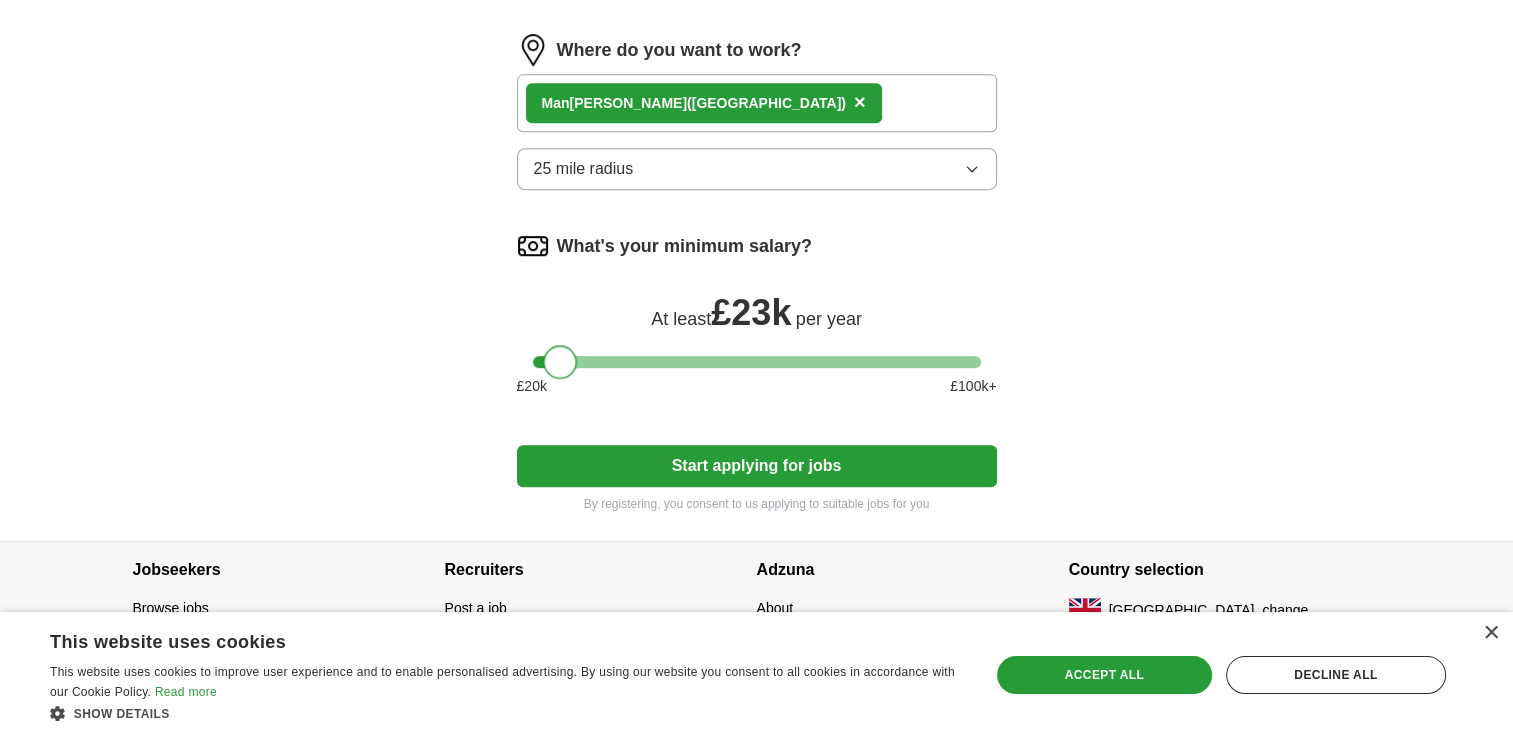 drag, startPoint x: 653, startPoint y: 366, endPoint x: 552, endPoint y: 370, distance: 101.07918 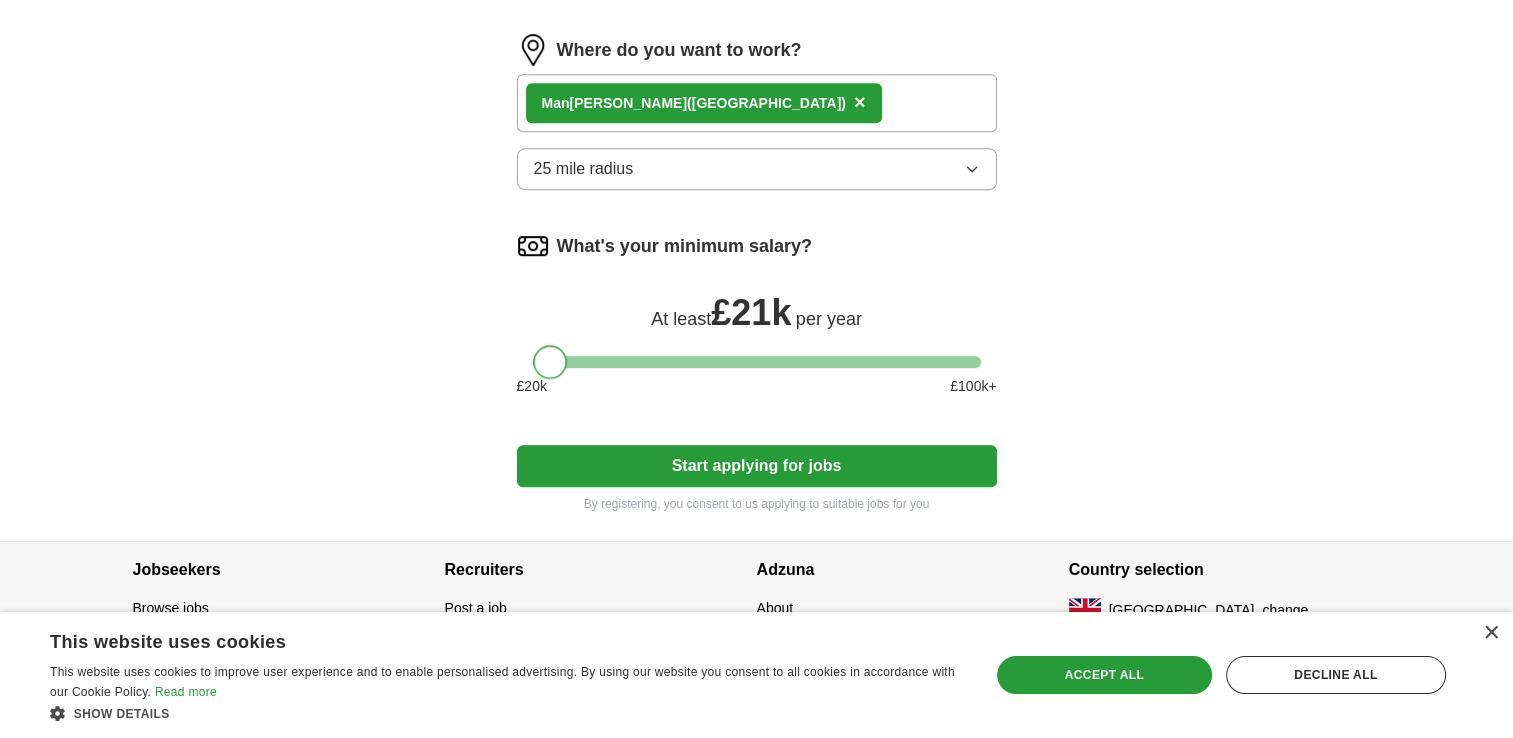 click at bounding box center (550, 362) 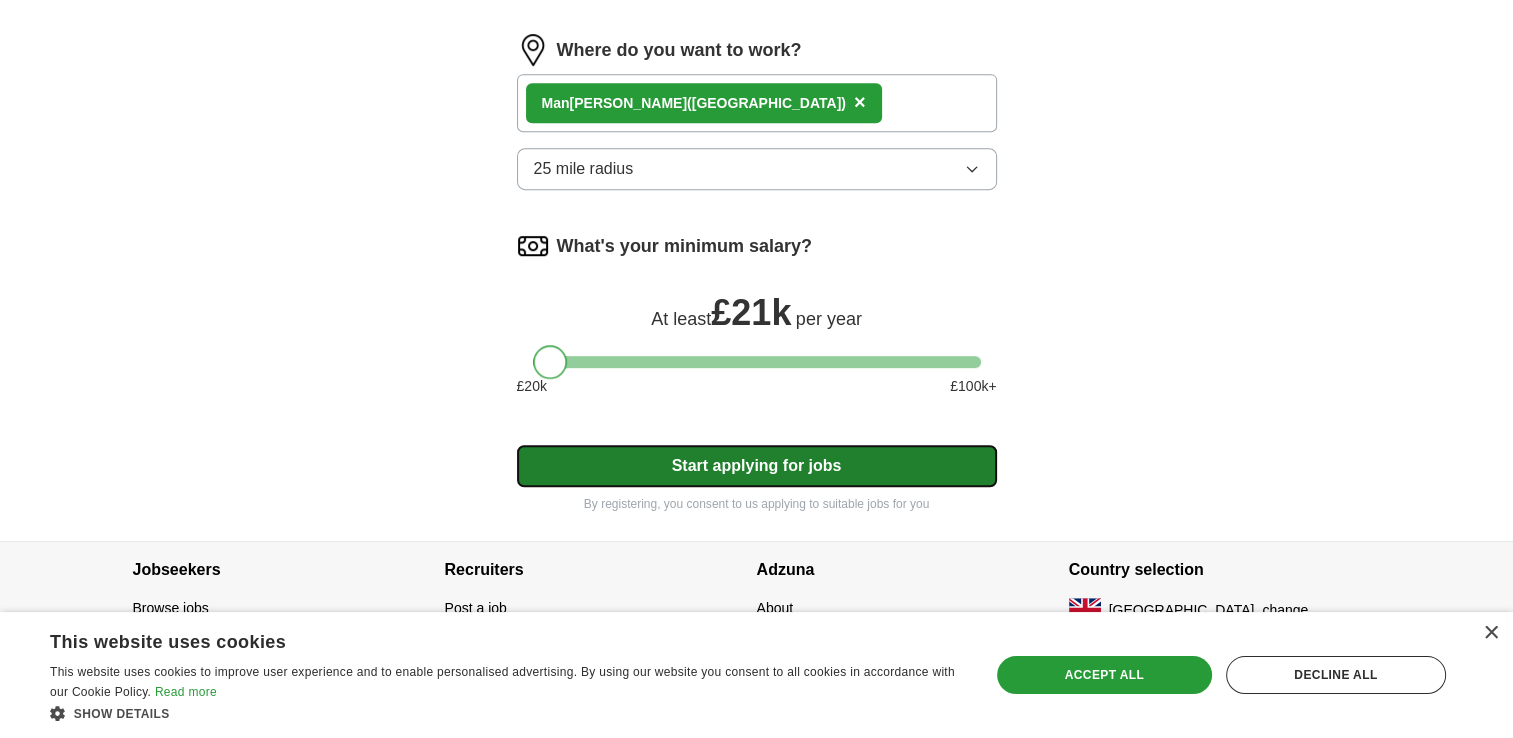 click on "Start applying for jobs" at bounding box center (757, 466) 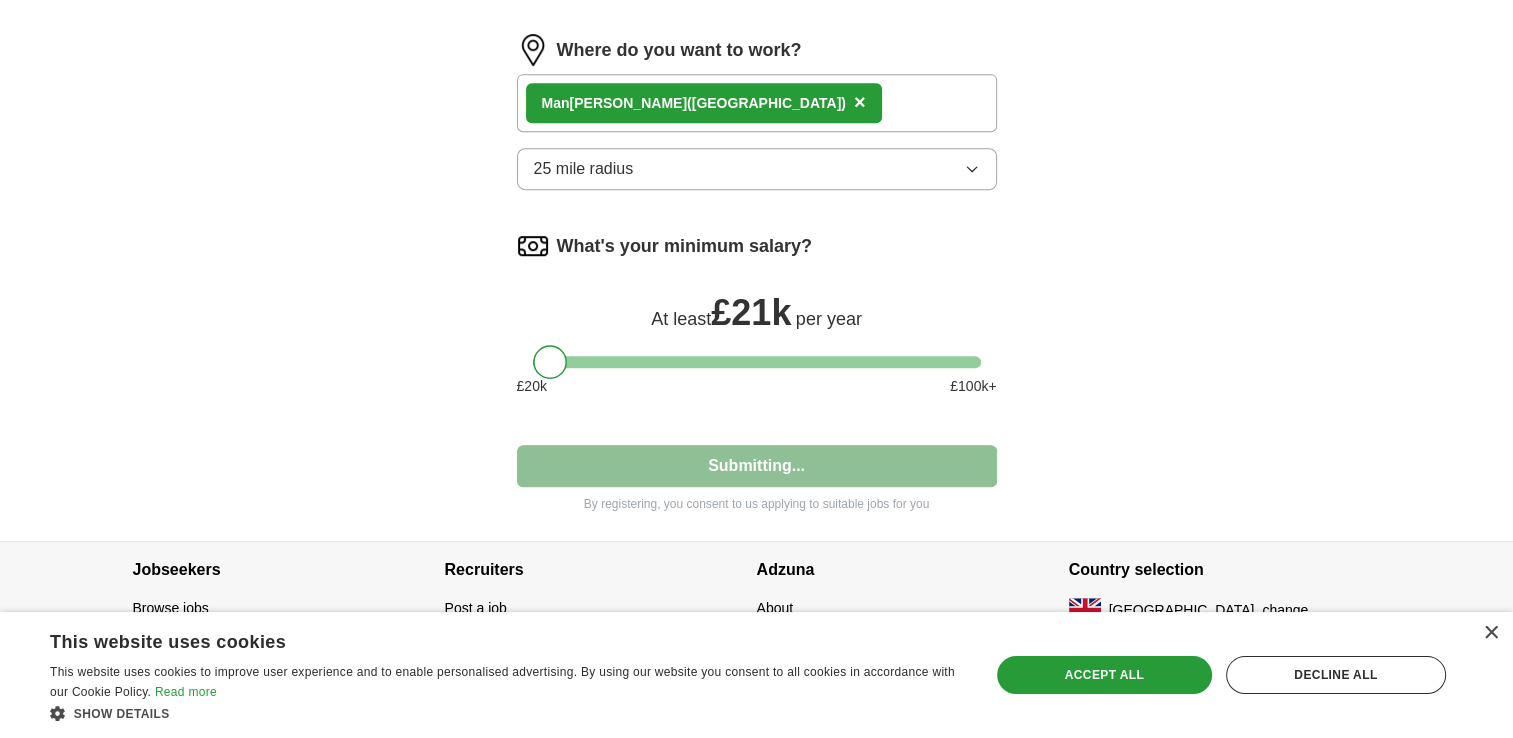 select on "**" 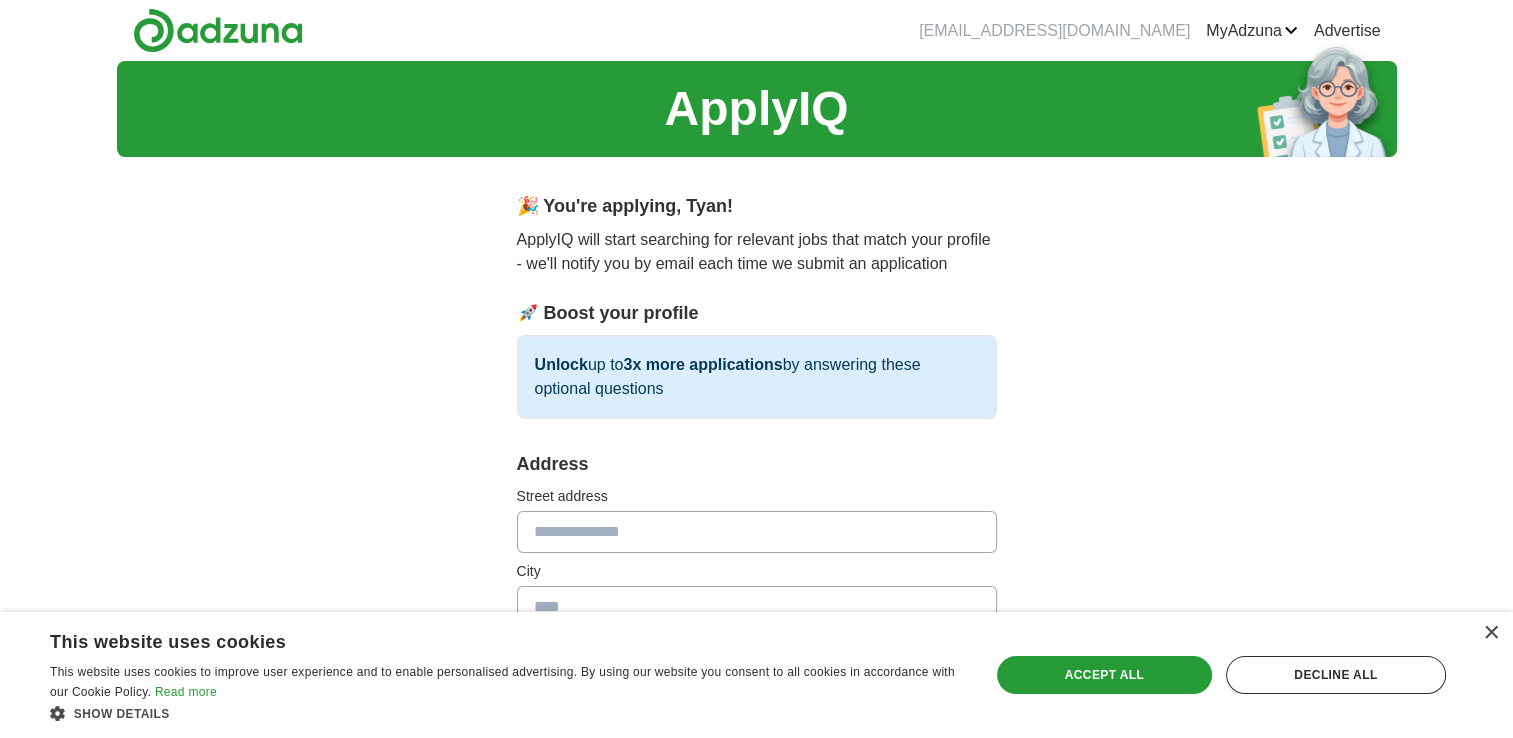 scroll, scrollTop: 152, scrollLeft: 0, axis: vertical 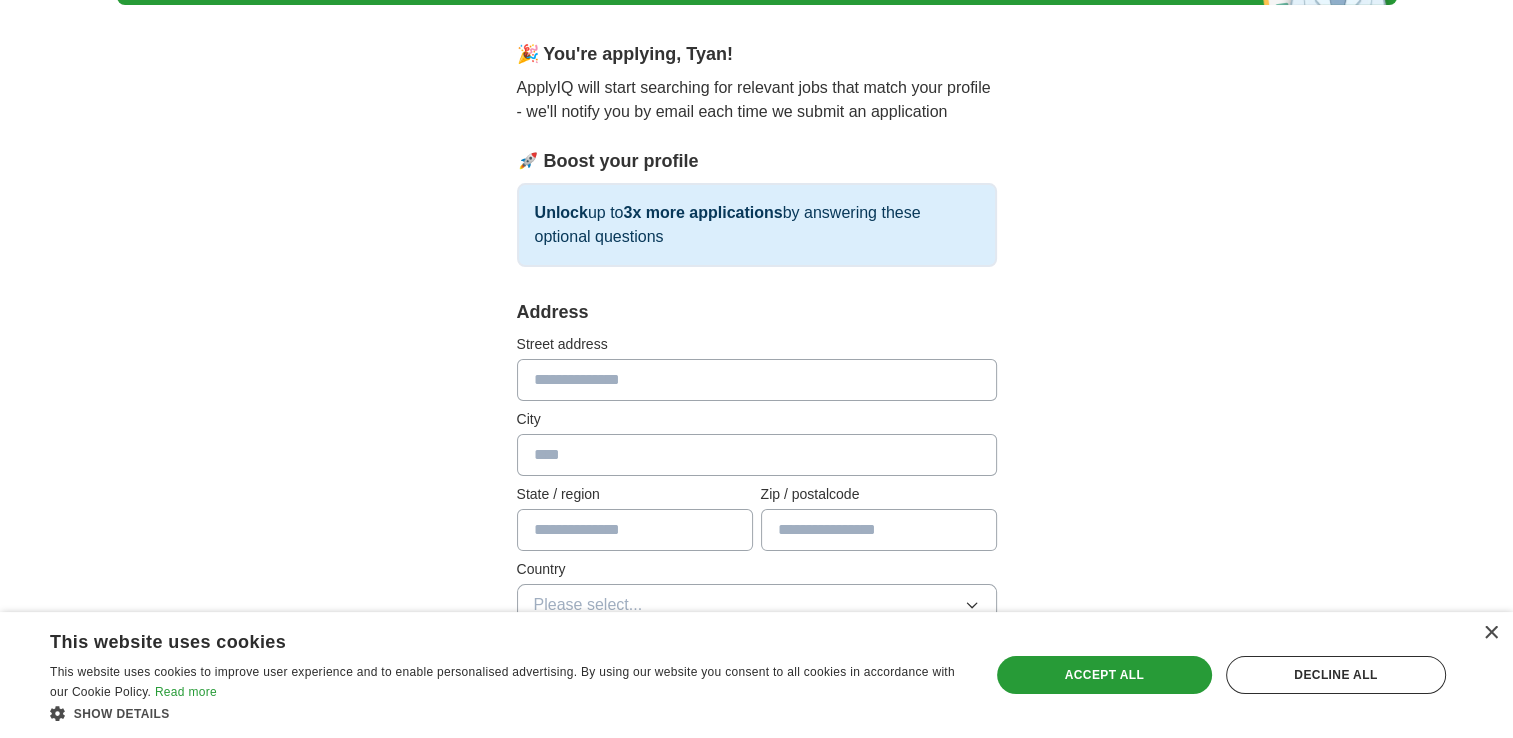 click at bounding box center [757, 380] 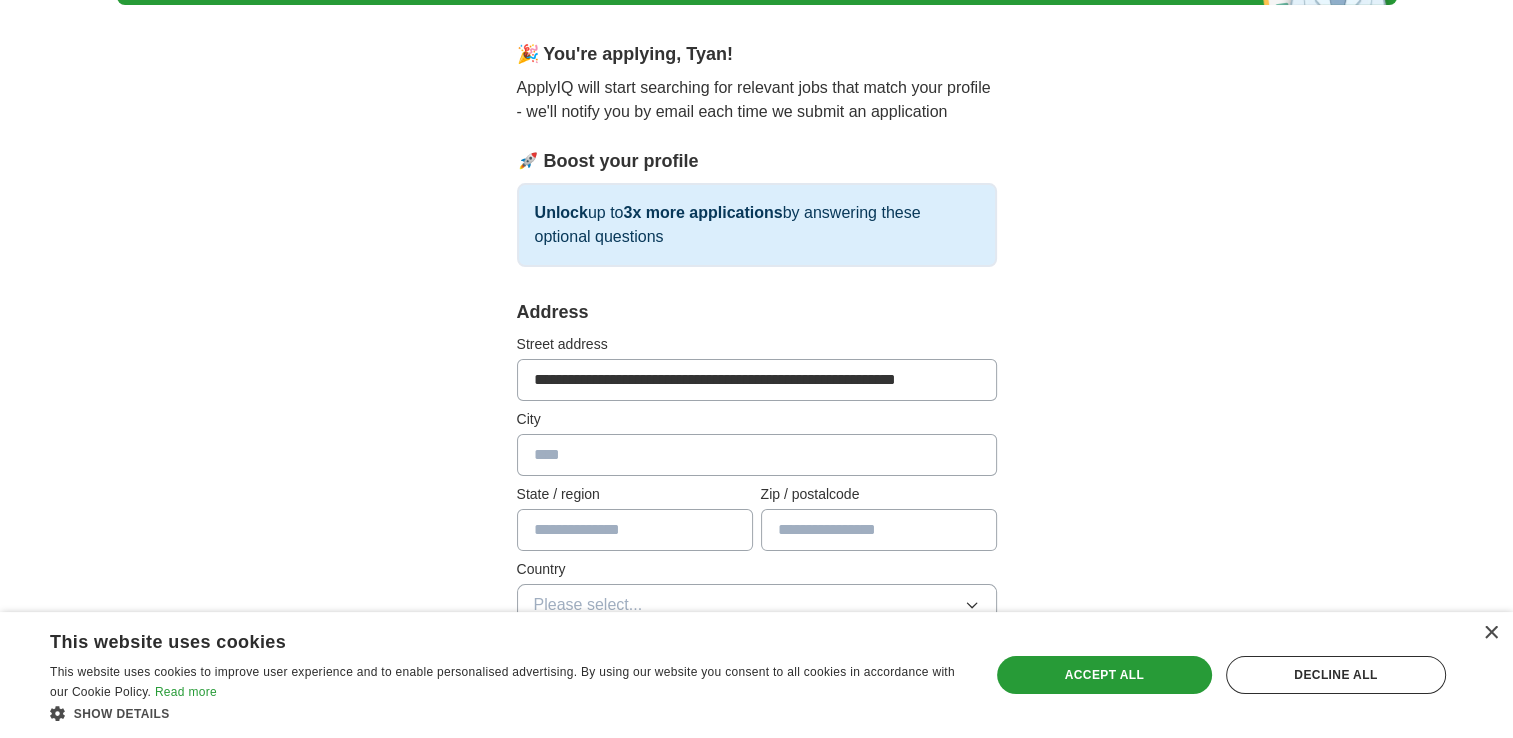 type on "**********" 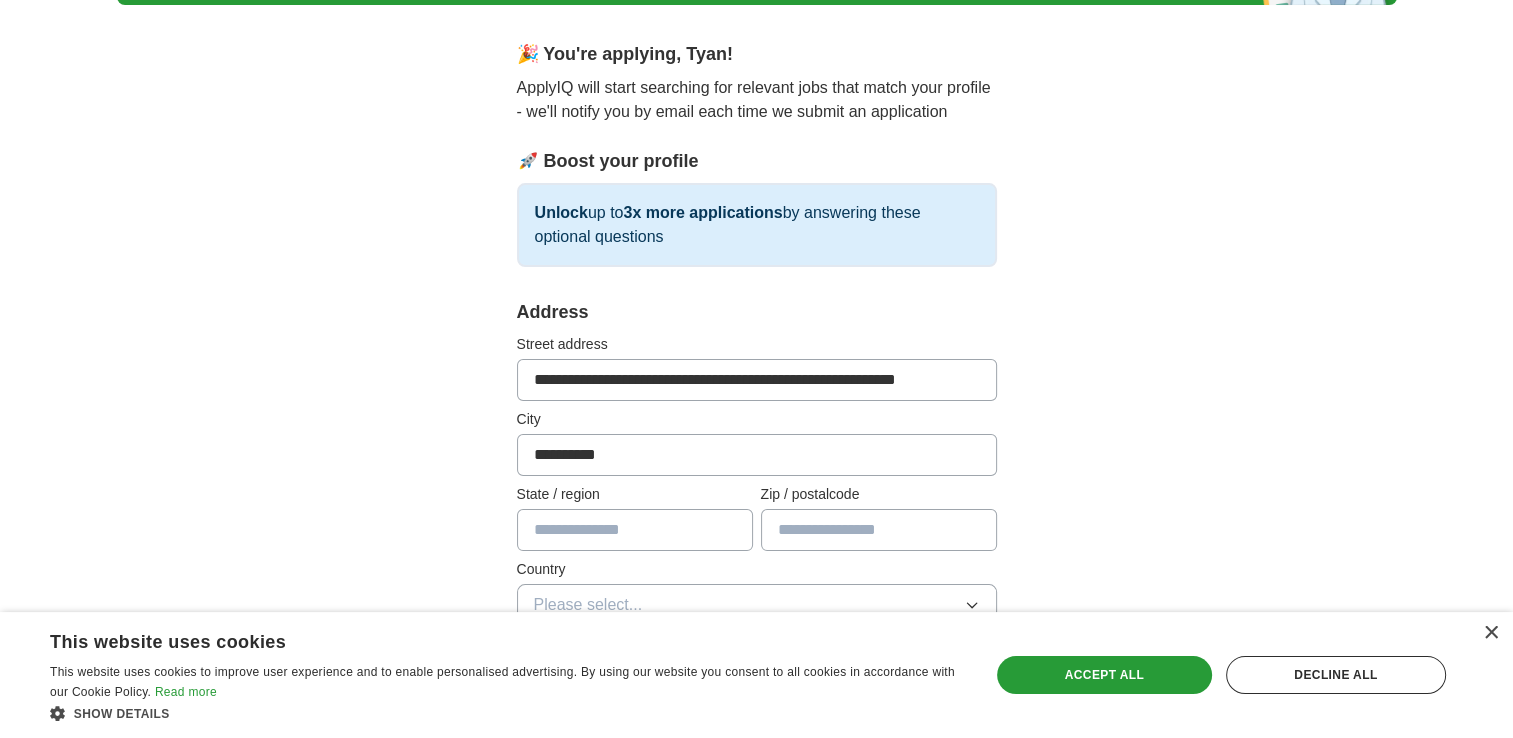 type on "*******" 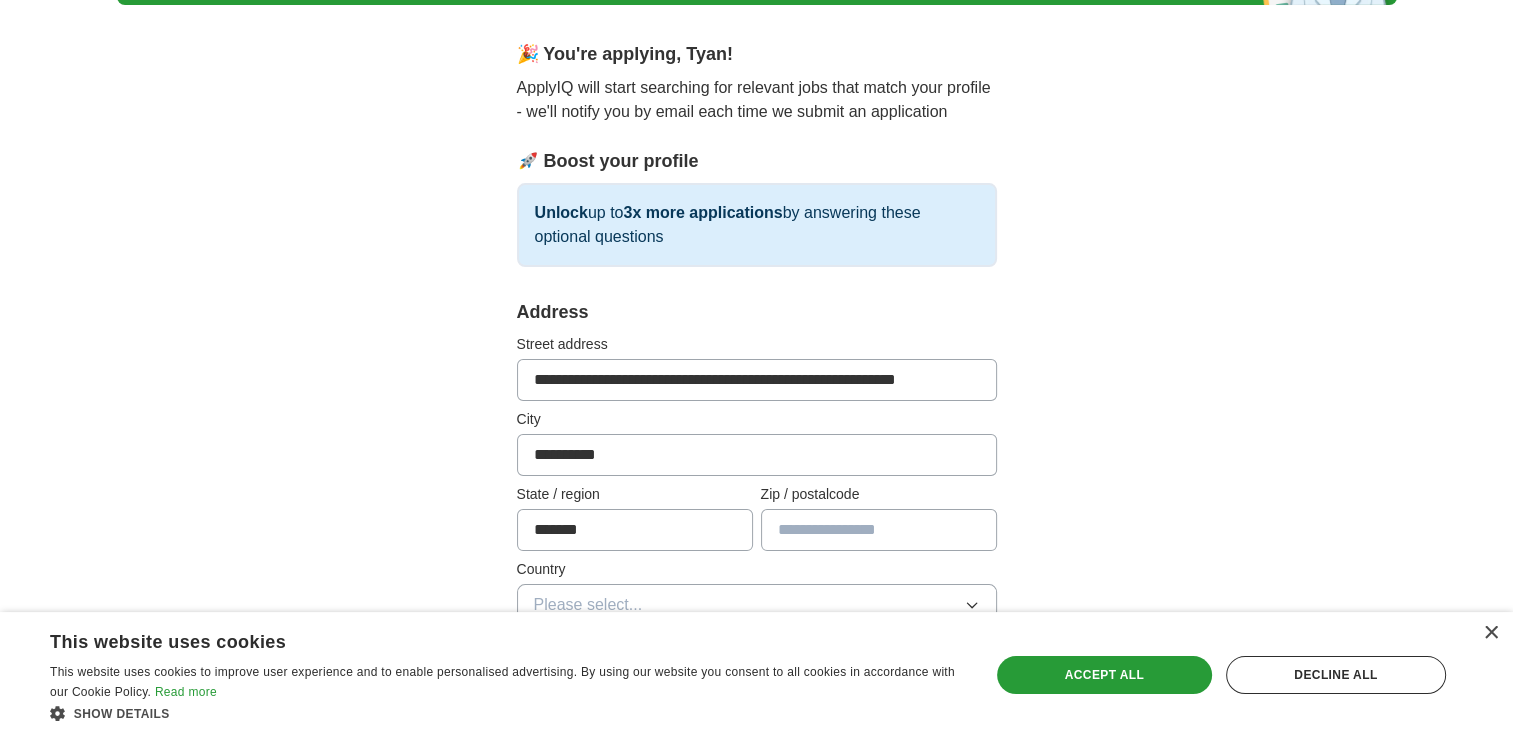 type on "*******" 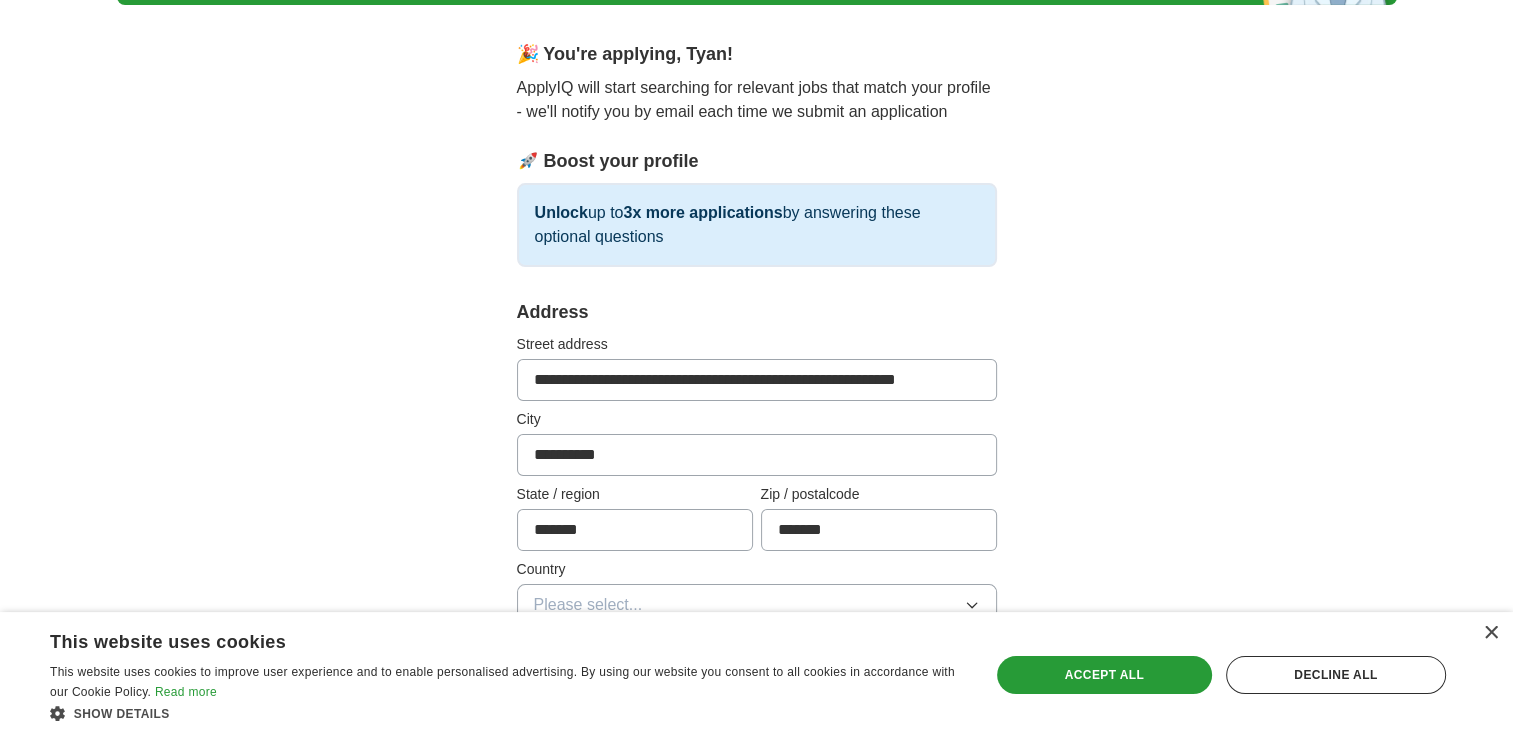 scroll, scrollTop: 400, scrollLeft: 0, axis: vertical 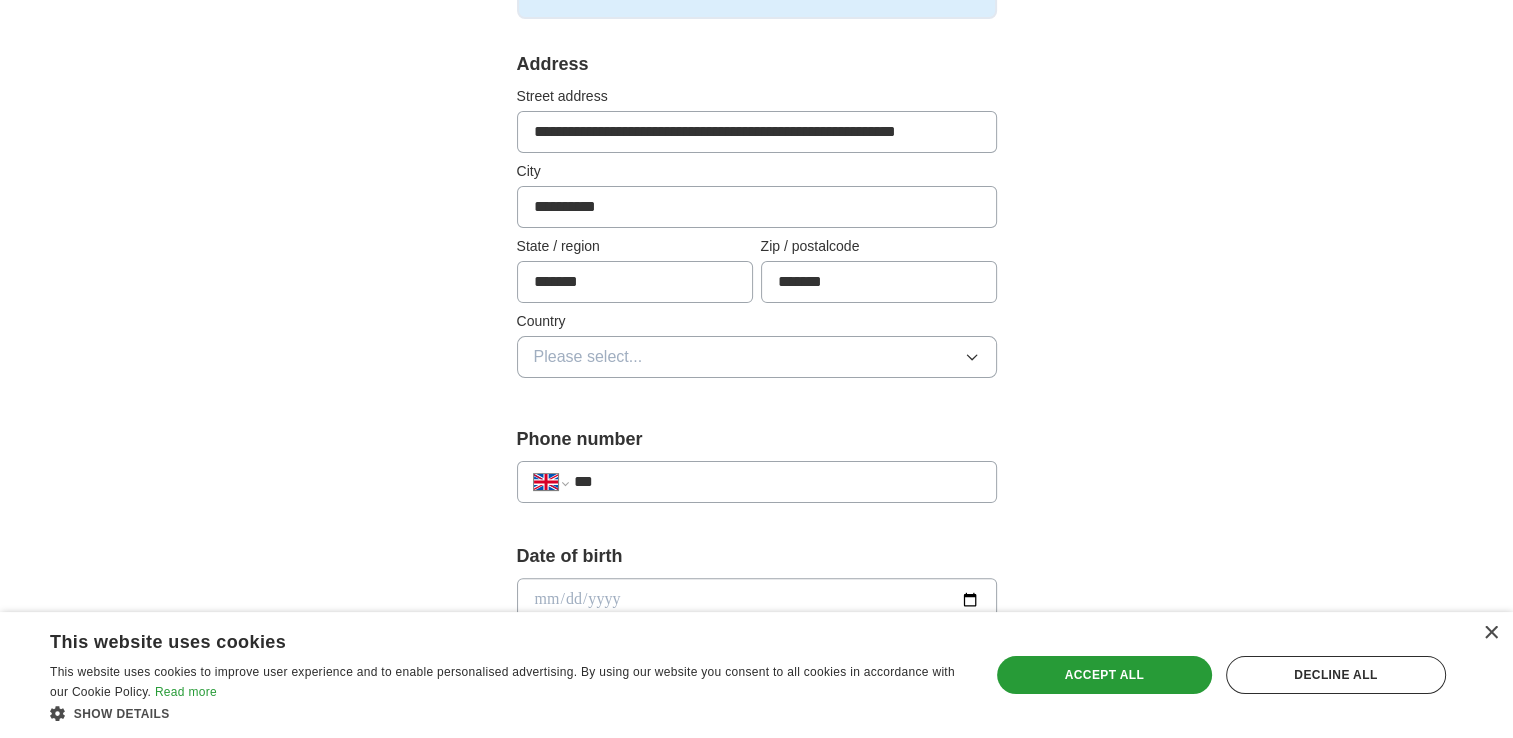 click on "**********" at bounding box center [757, 226] 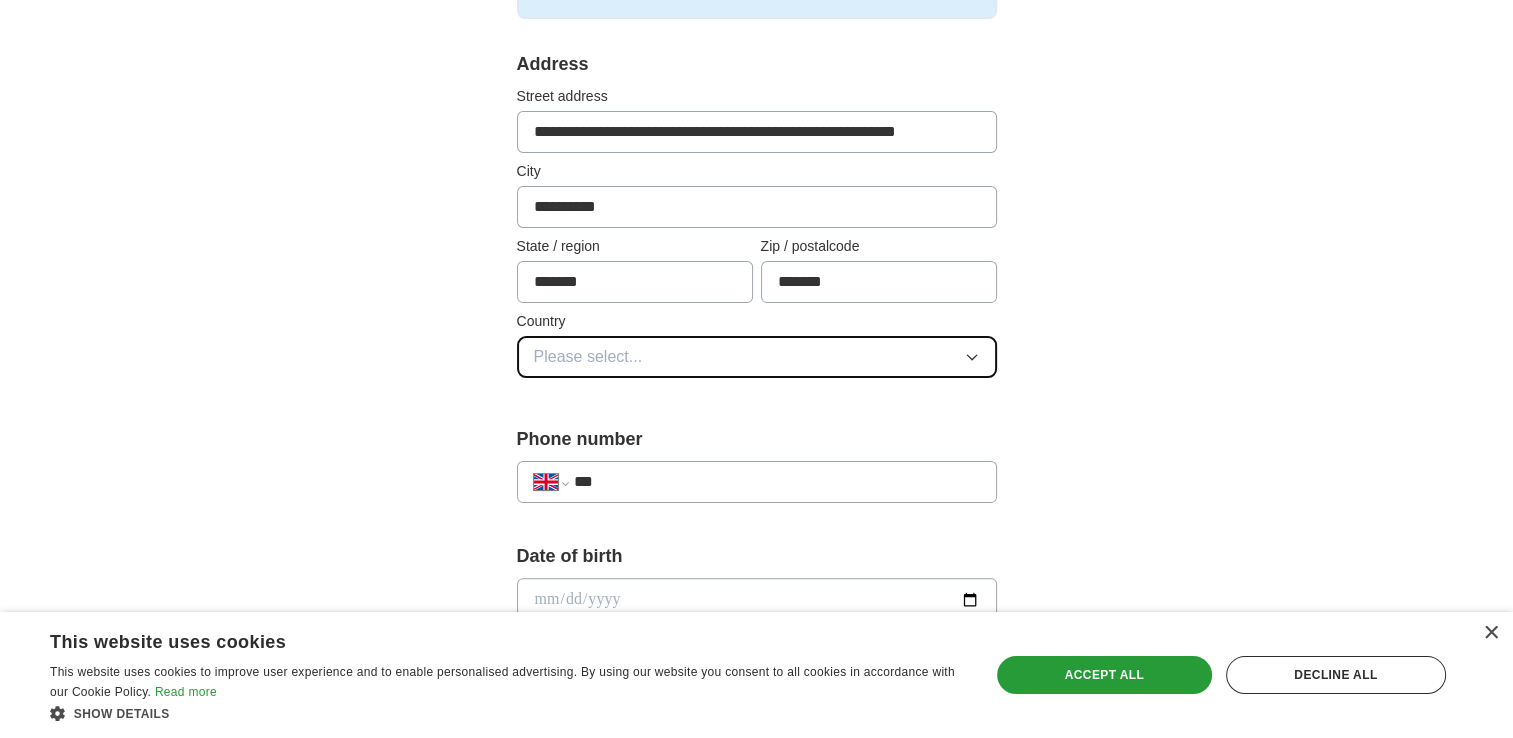 click on "Please select..." at bounding box center (757, 357) 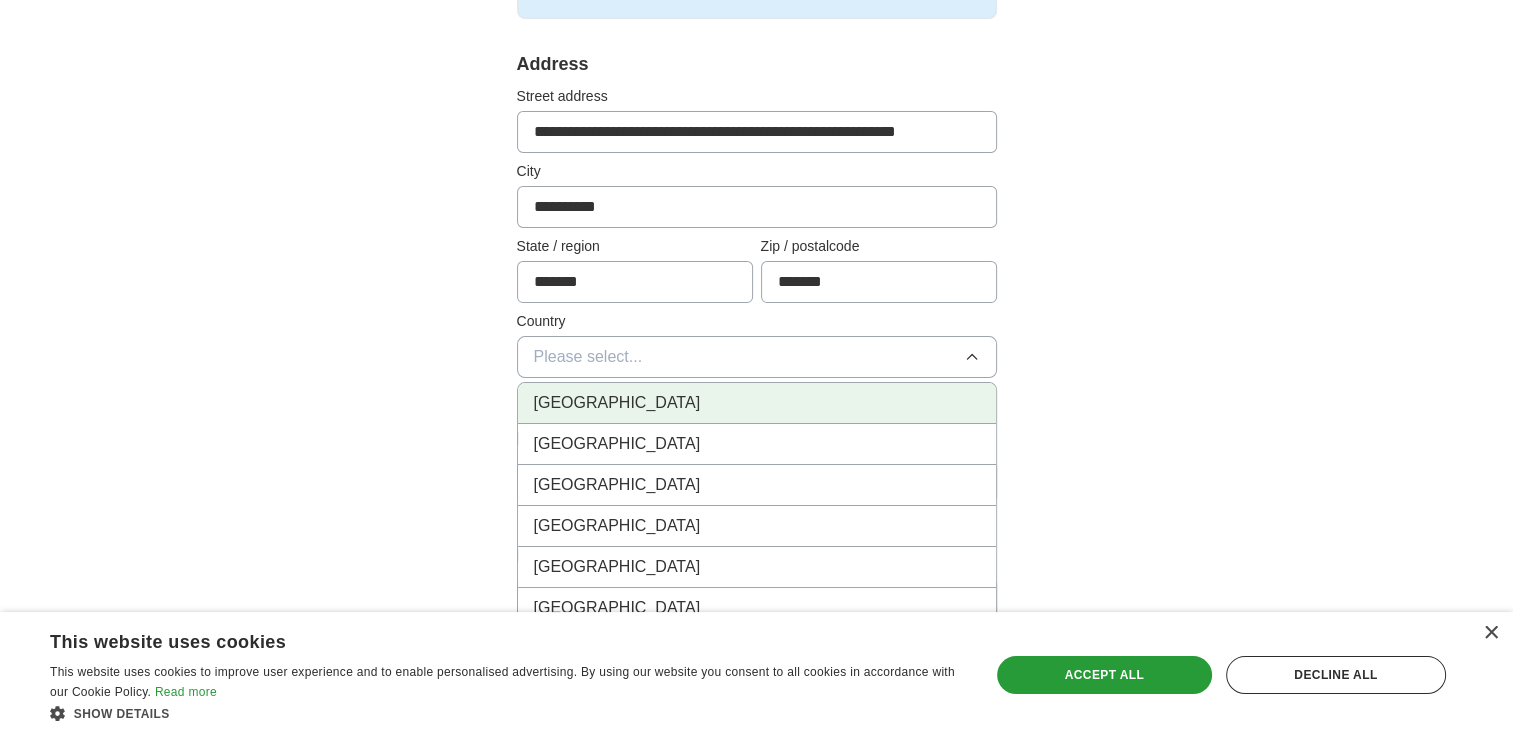 click on "[GEOGRAPHIC_DATA]" at bounding box center [617, 403] 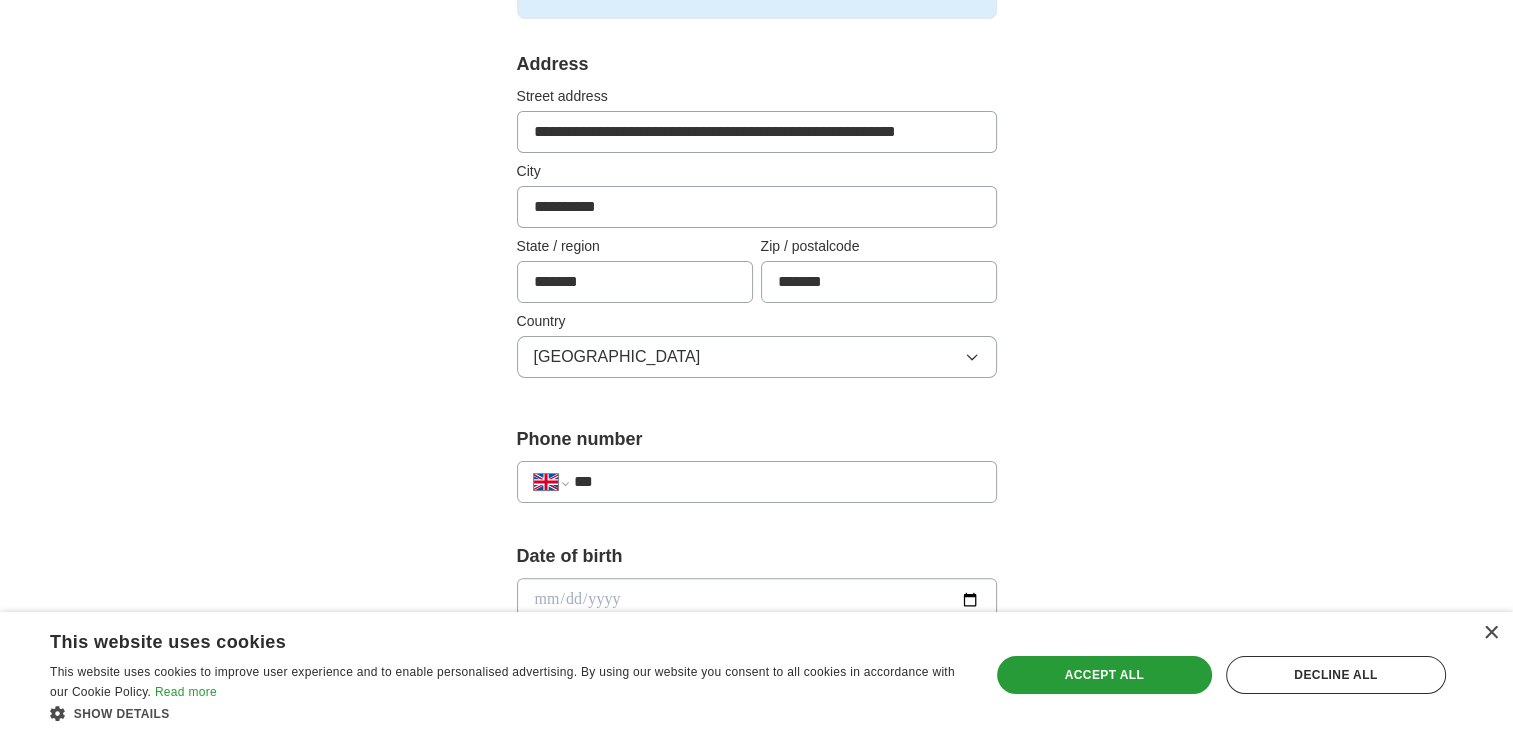 click on "**********" at bounding box center [757, 482] 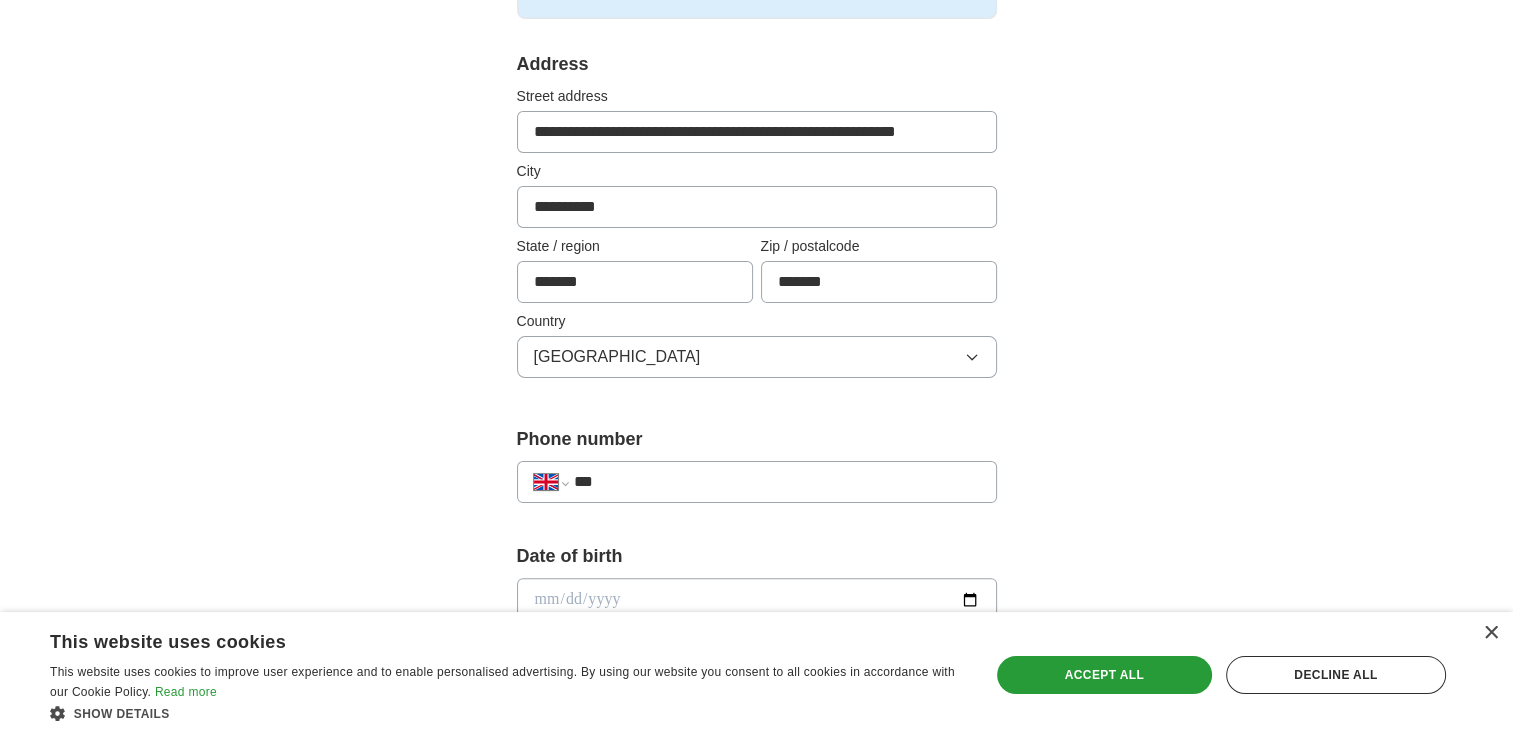 type on "**********" 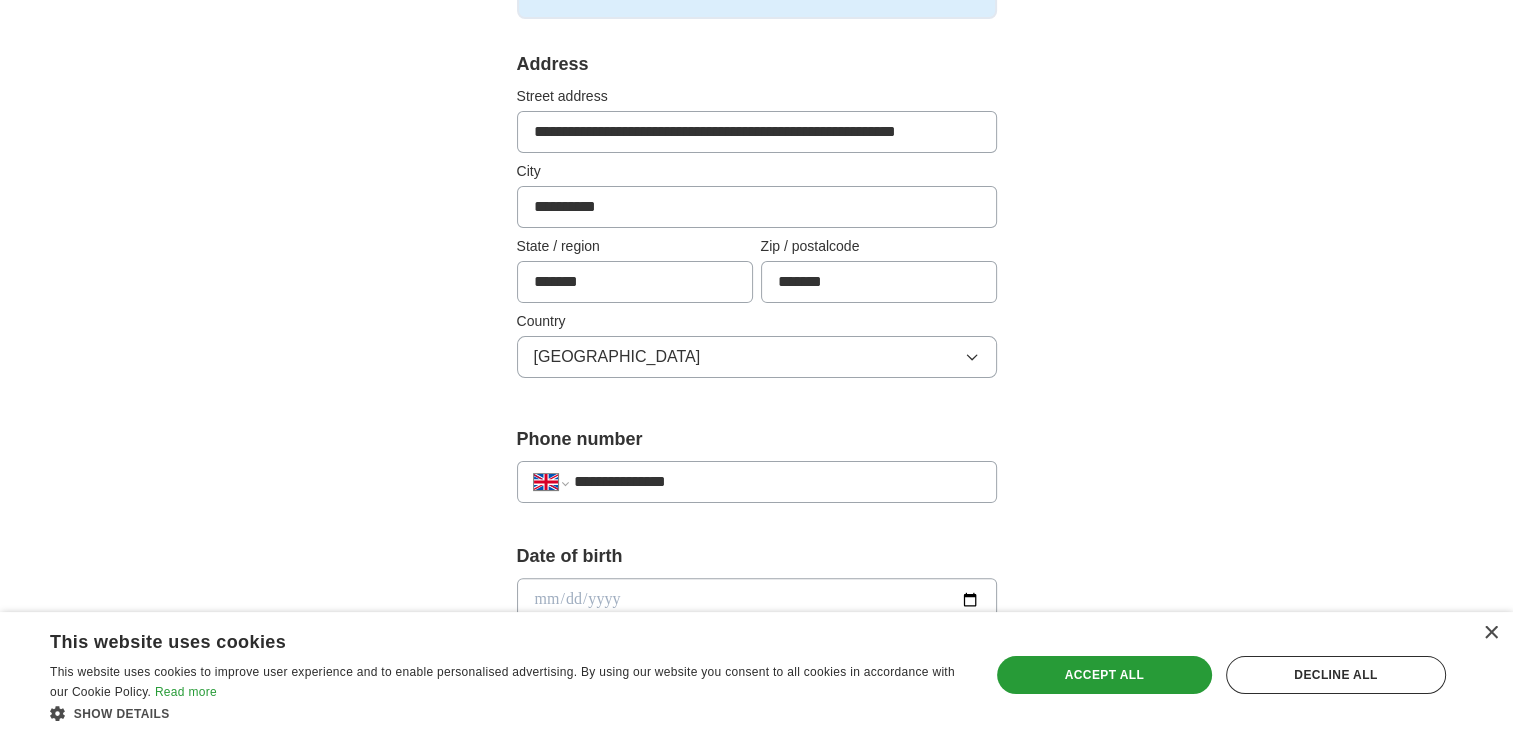 scroll, scrollTop: 604, scrollLeft: 0, axis: vertical 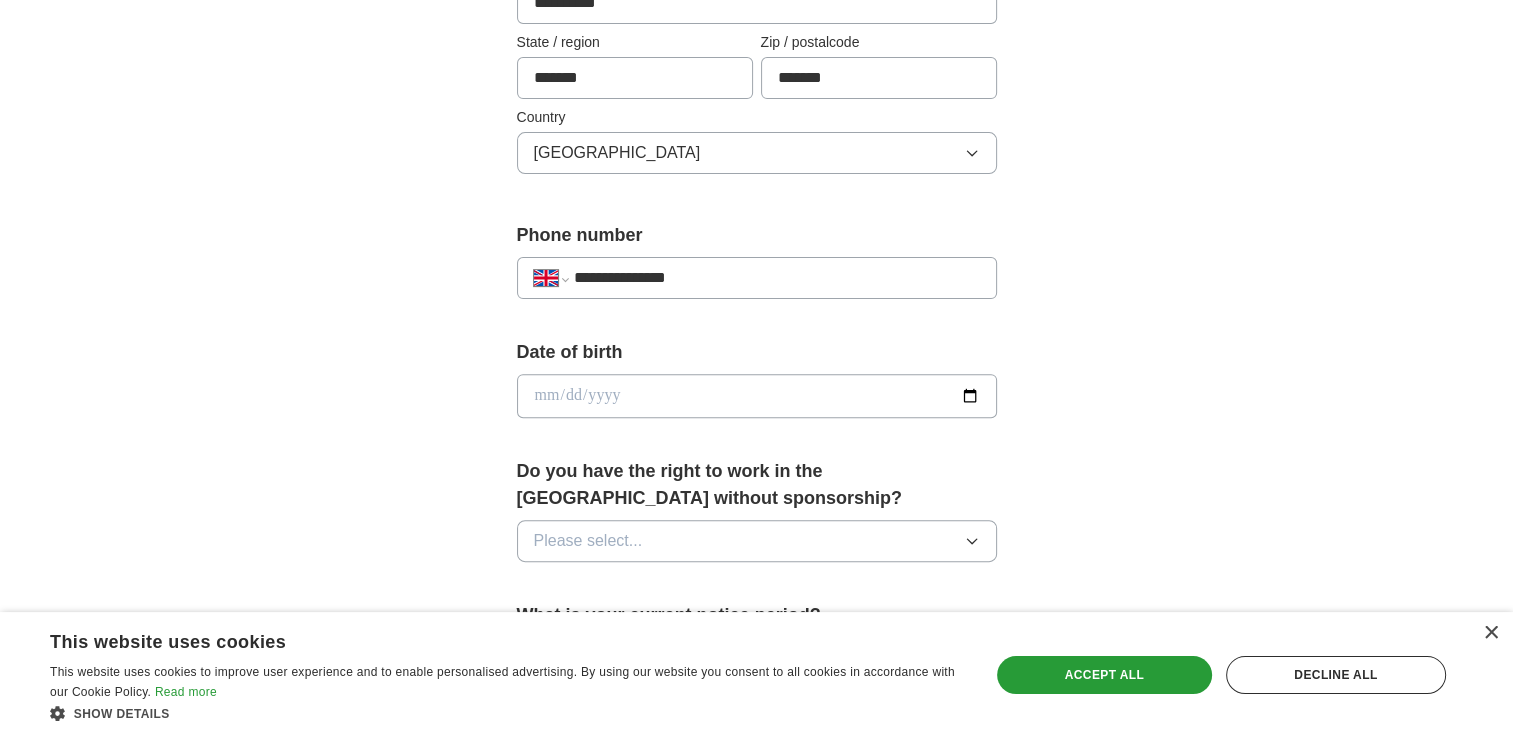 click at bounding box center [757, 396] 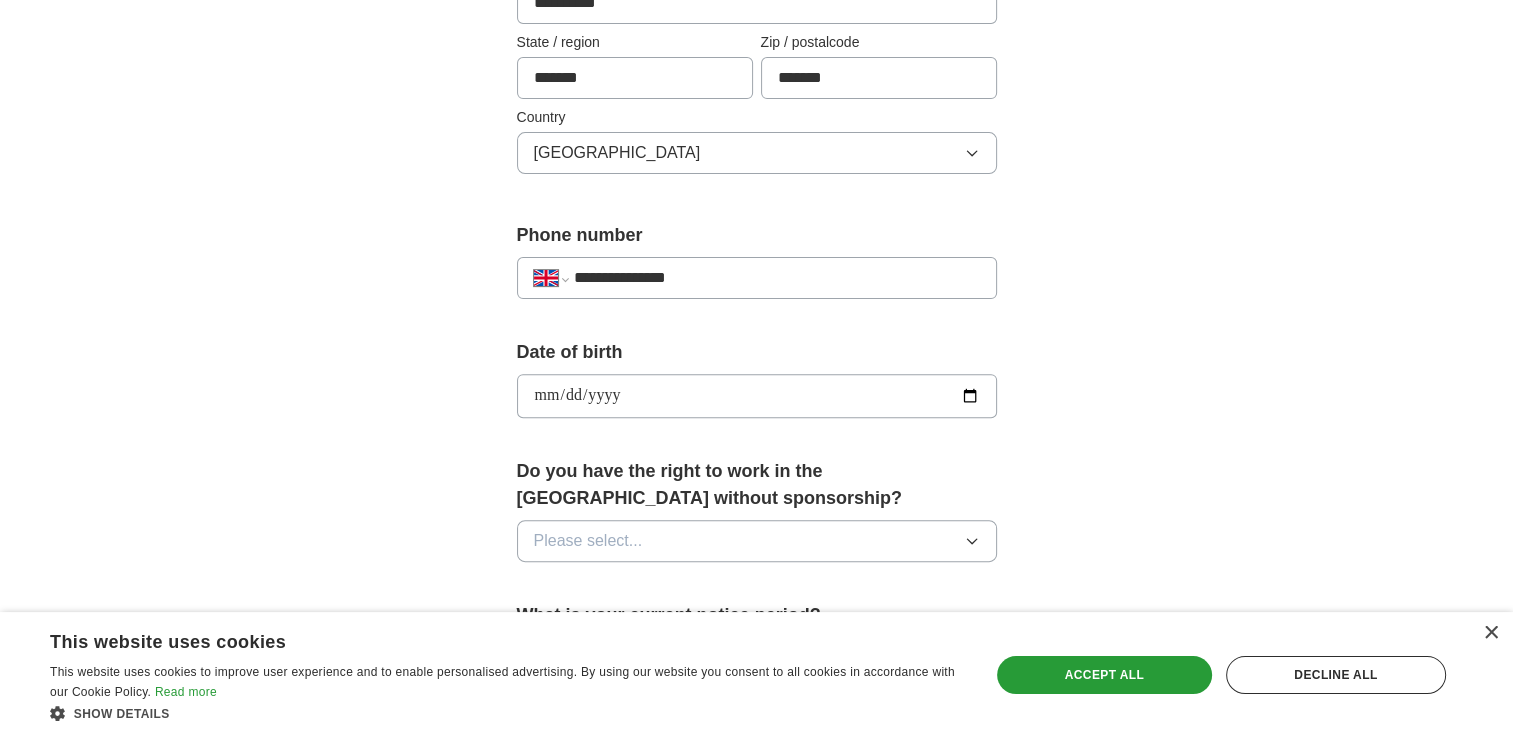 type on "**********" 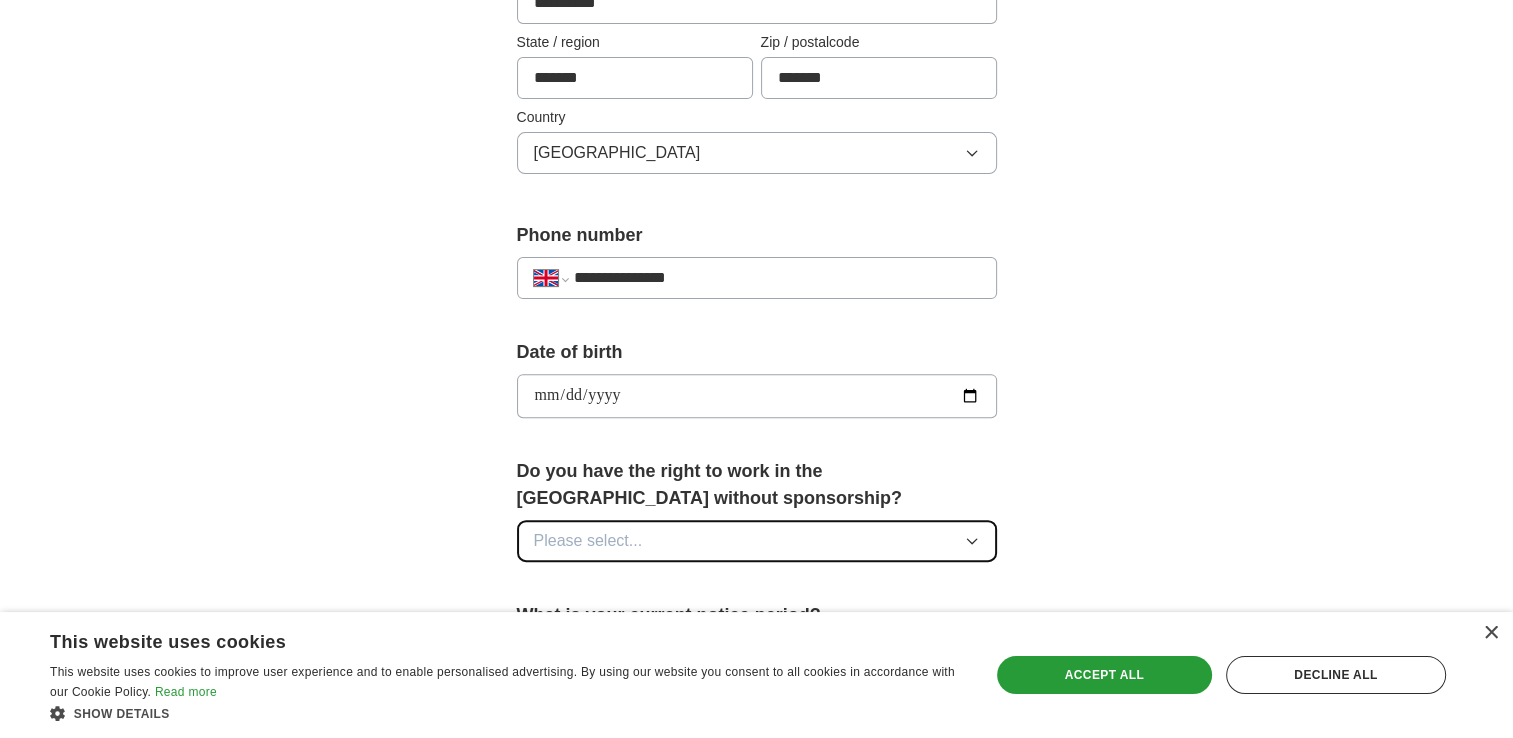click on "Please select..." at bounding box center (588, 541) 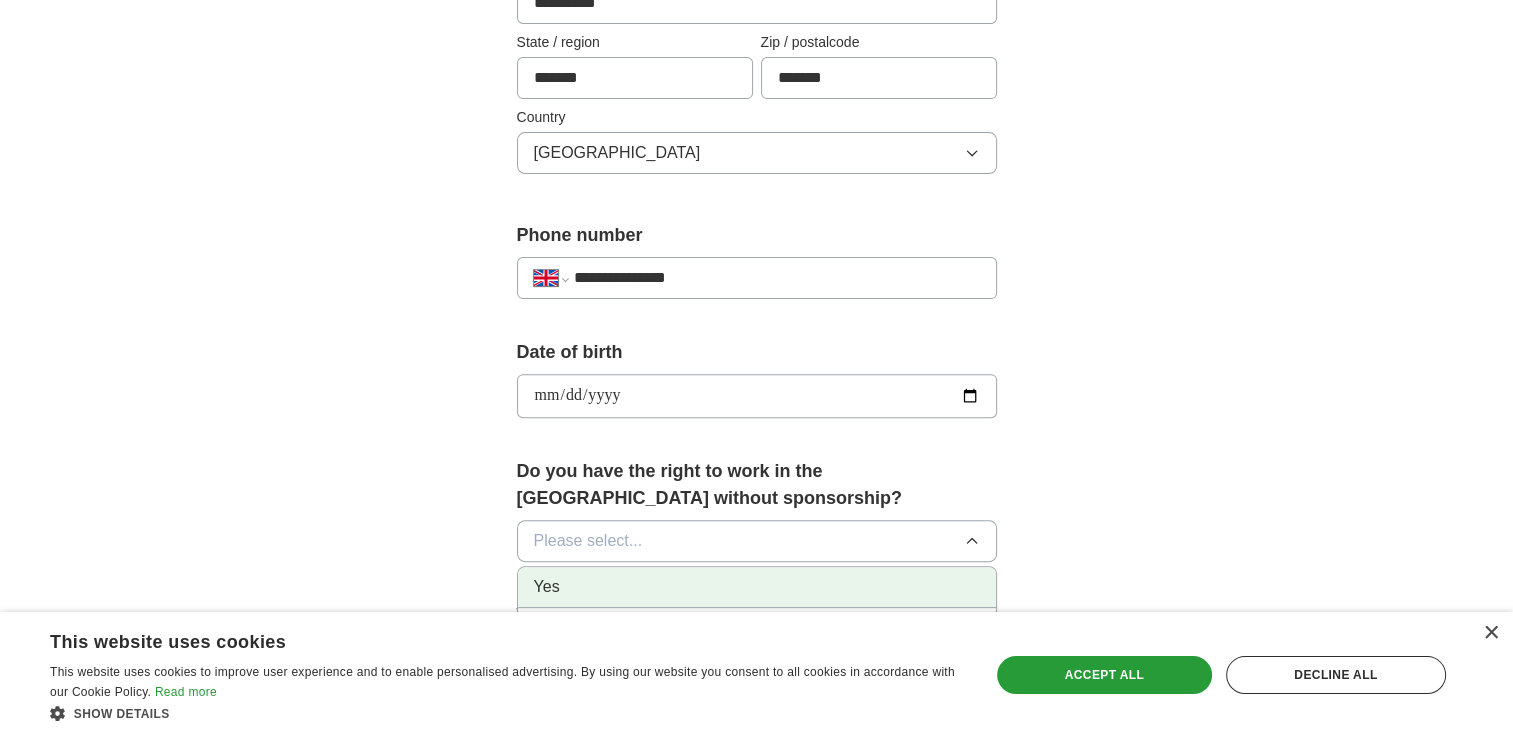 click on "Yes" at bounding box center [757, 587] 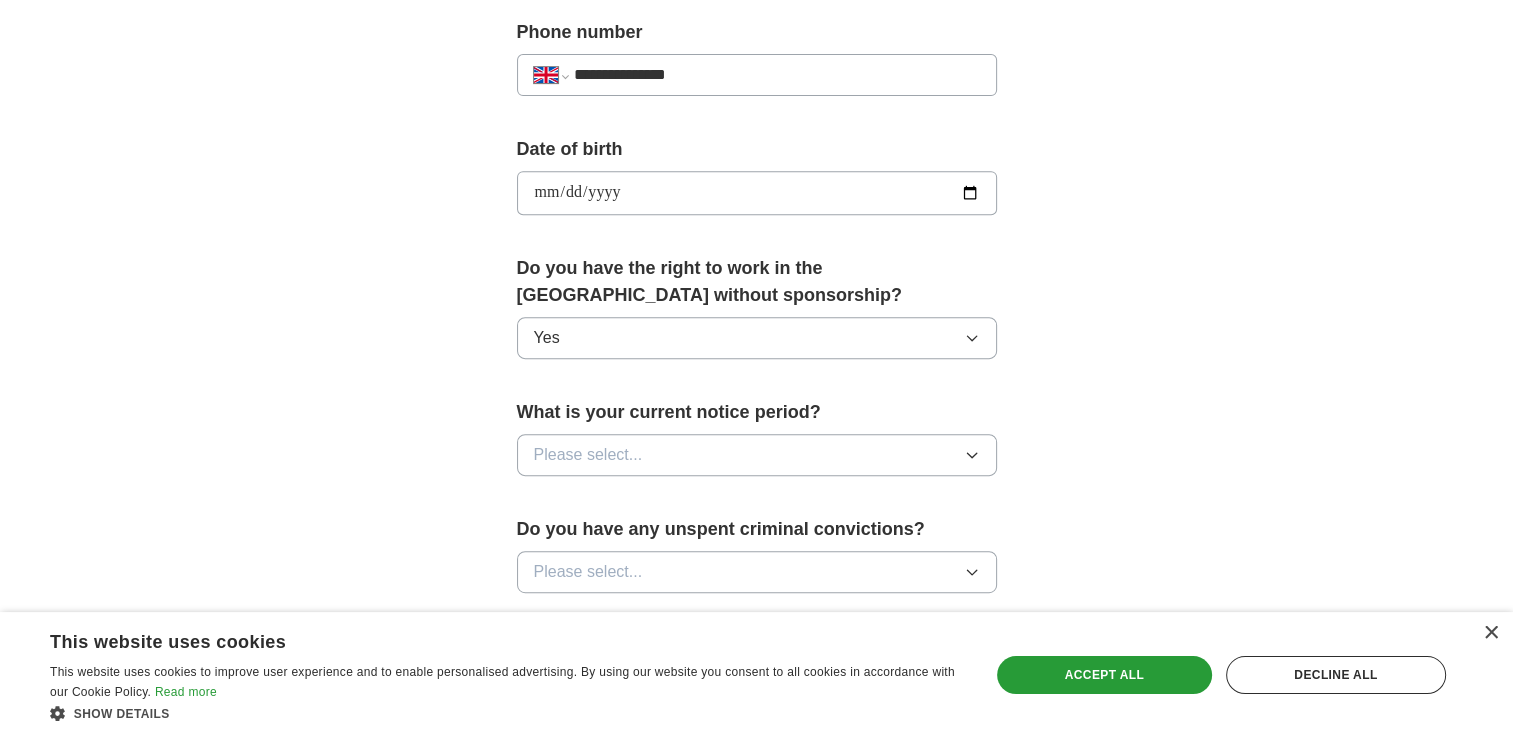 scroll, scrollTop: 808, scrollLeft: 0, axis: vertical 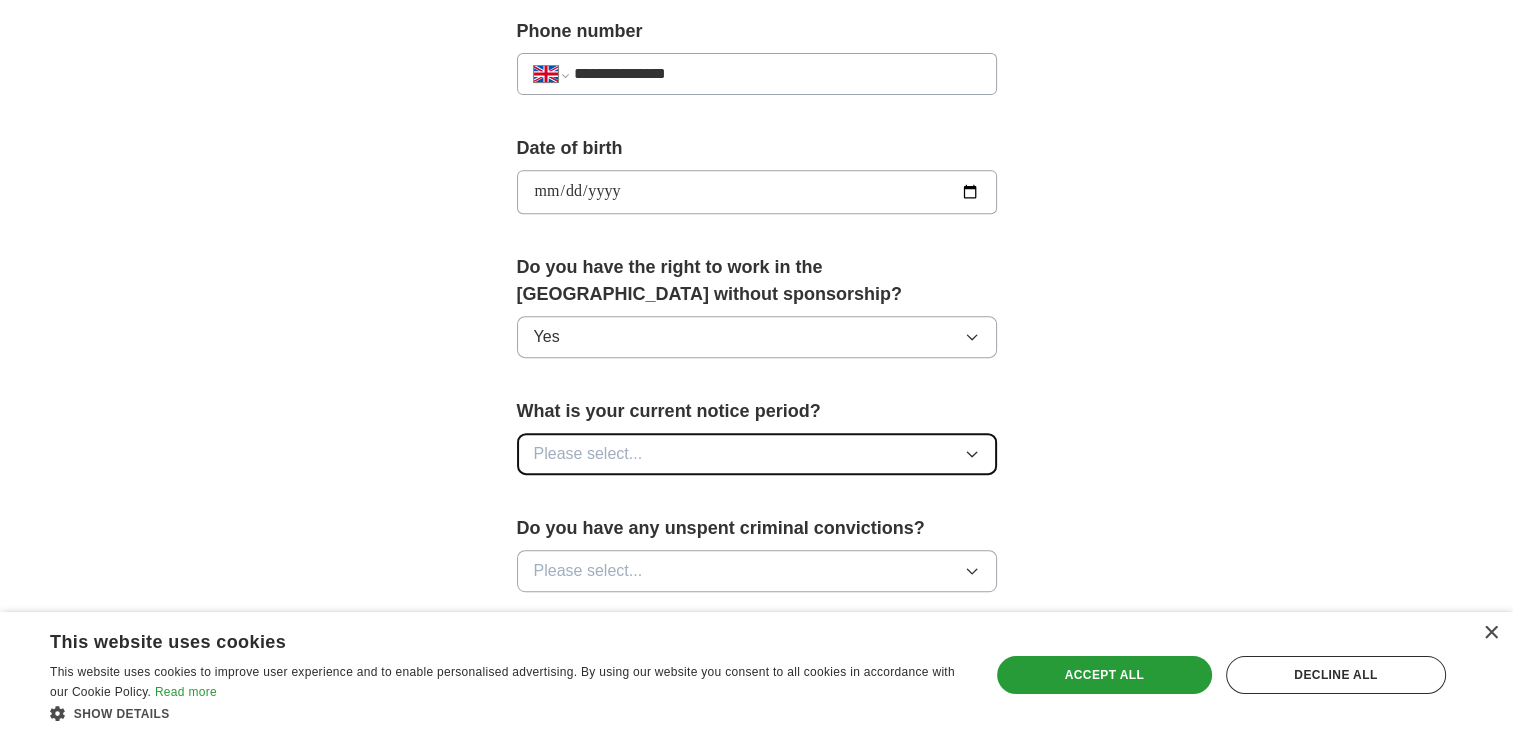 click on "Please select..." at bounding box center (757, 454) 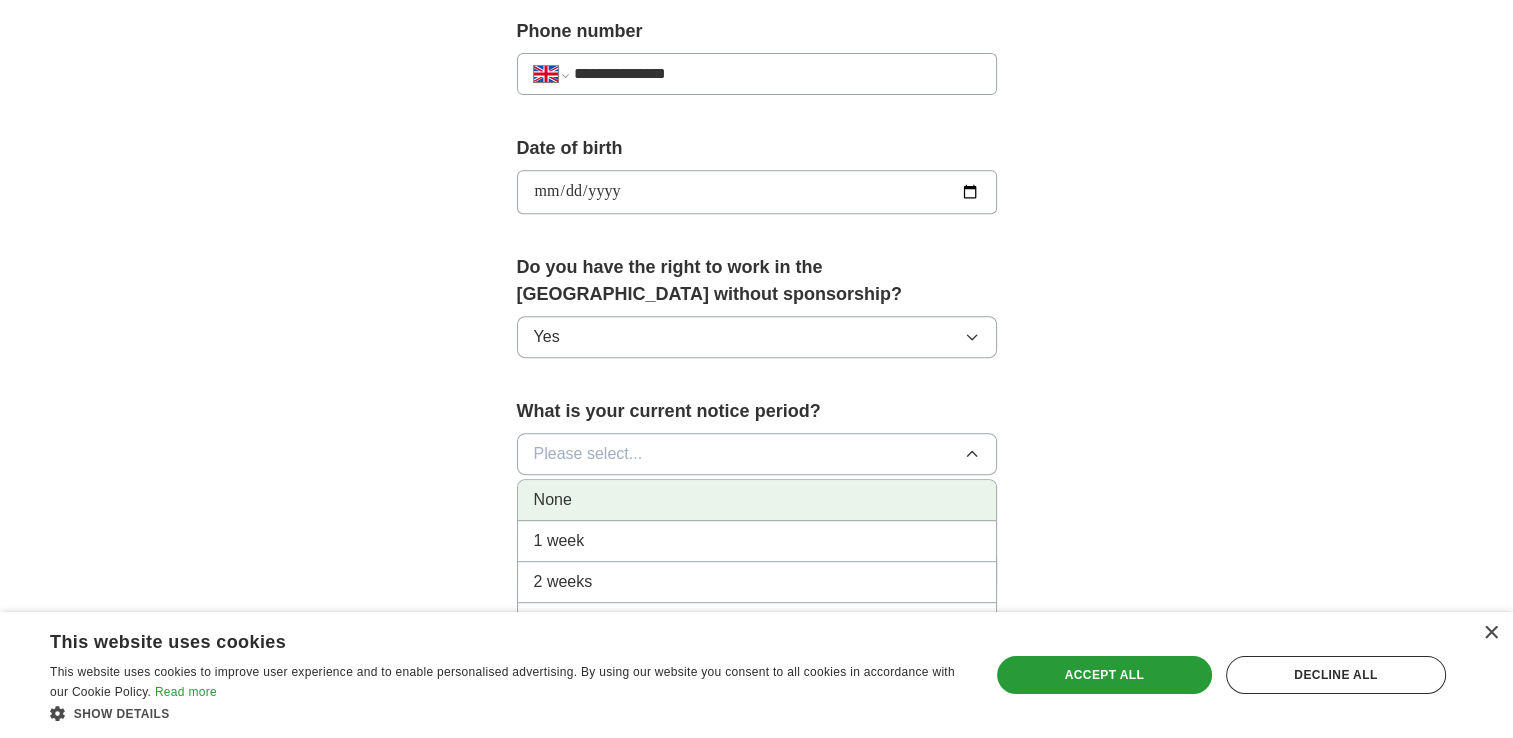 click on "None" at bounding box center (757, 500) 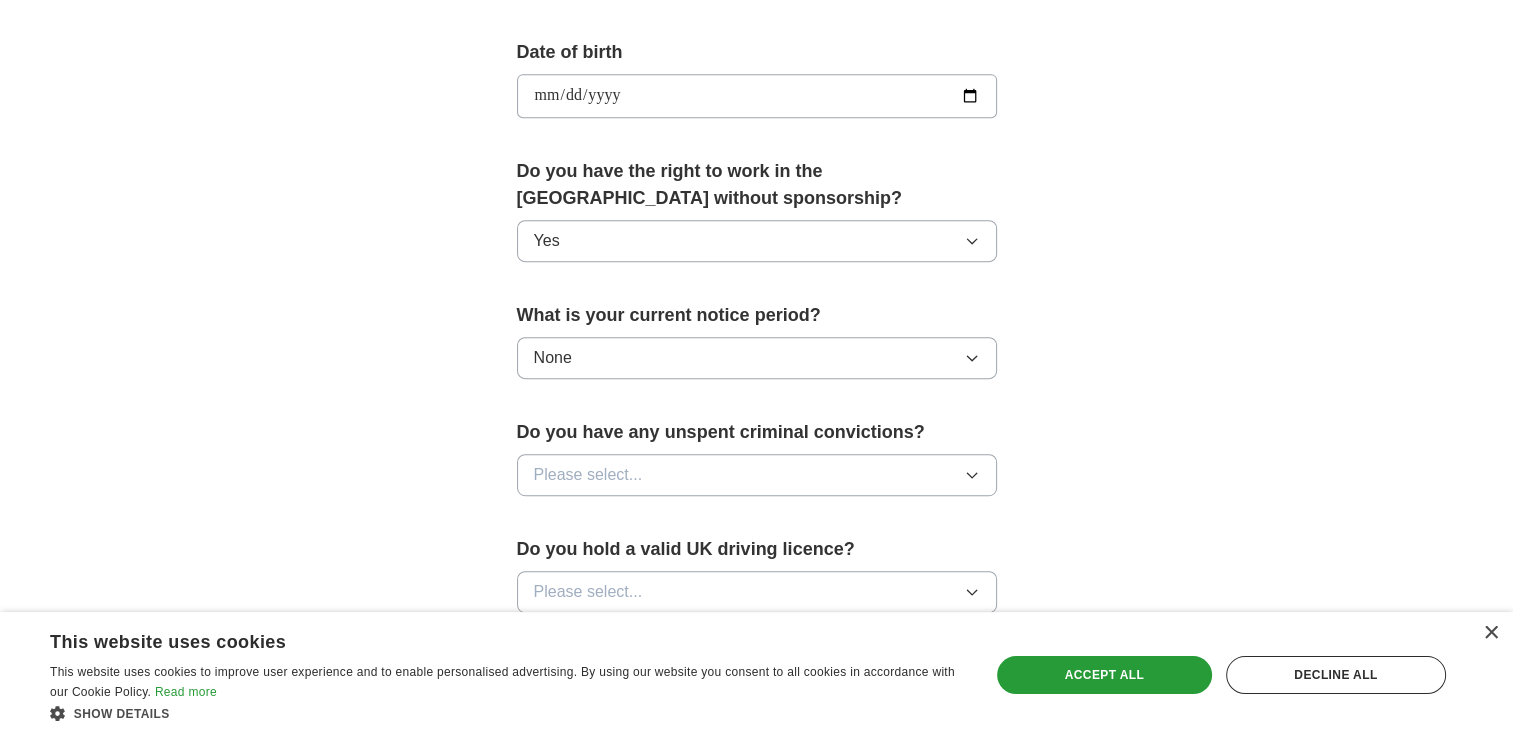 scroll, scrollTop: 918, scrollLeft: 0, axis: vertical 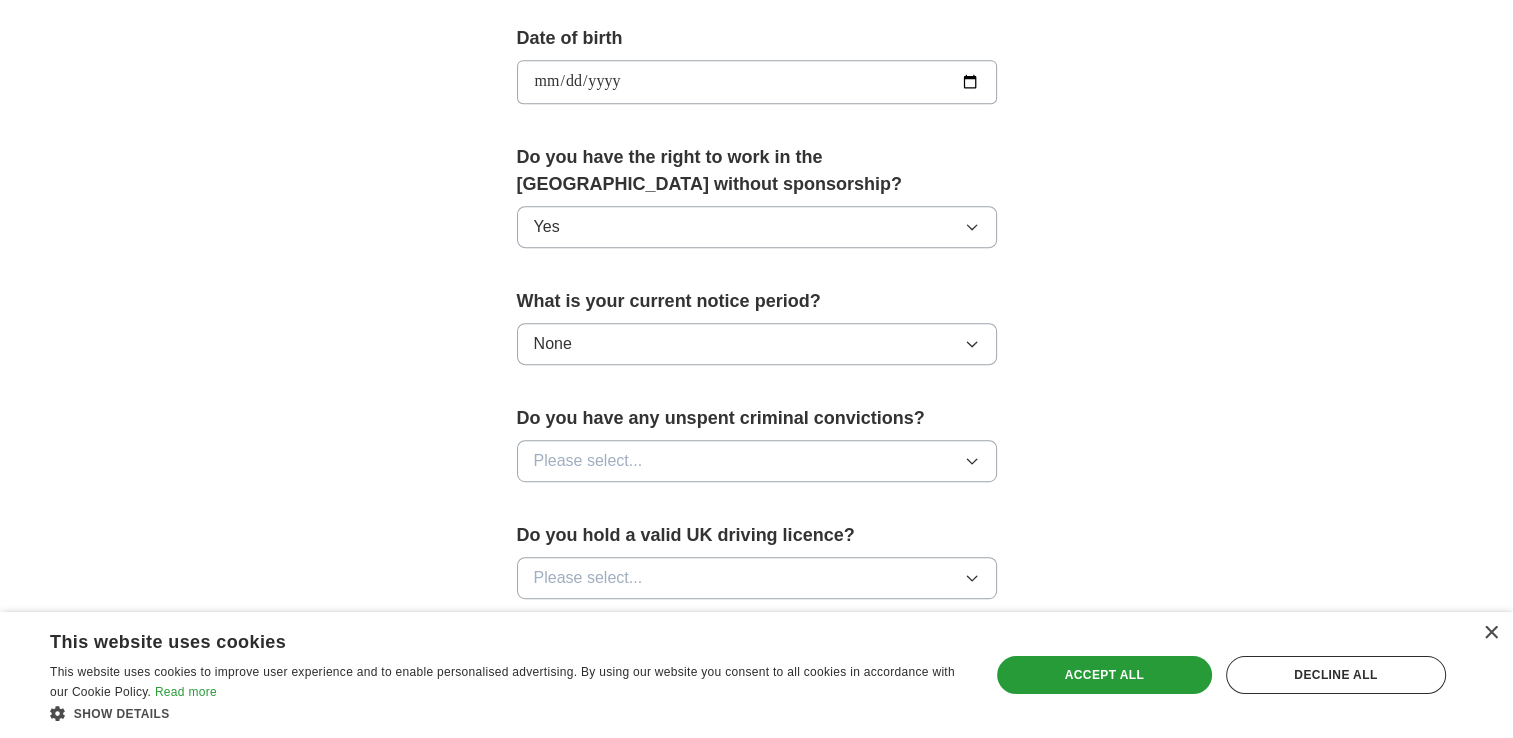 click on "**********" at bounding box center (757, 223) 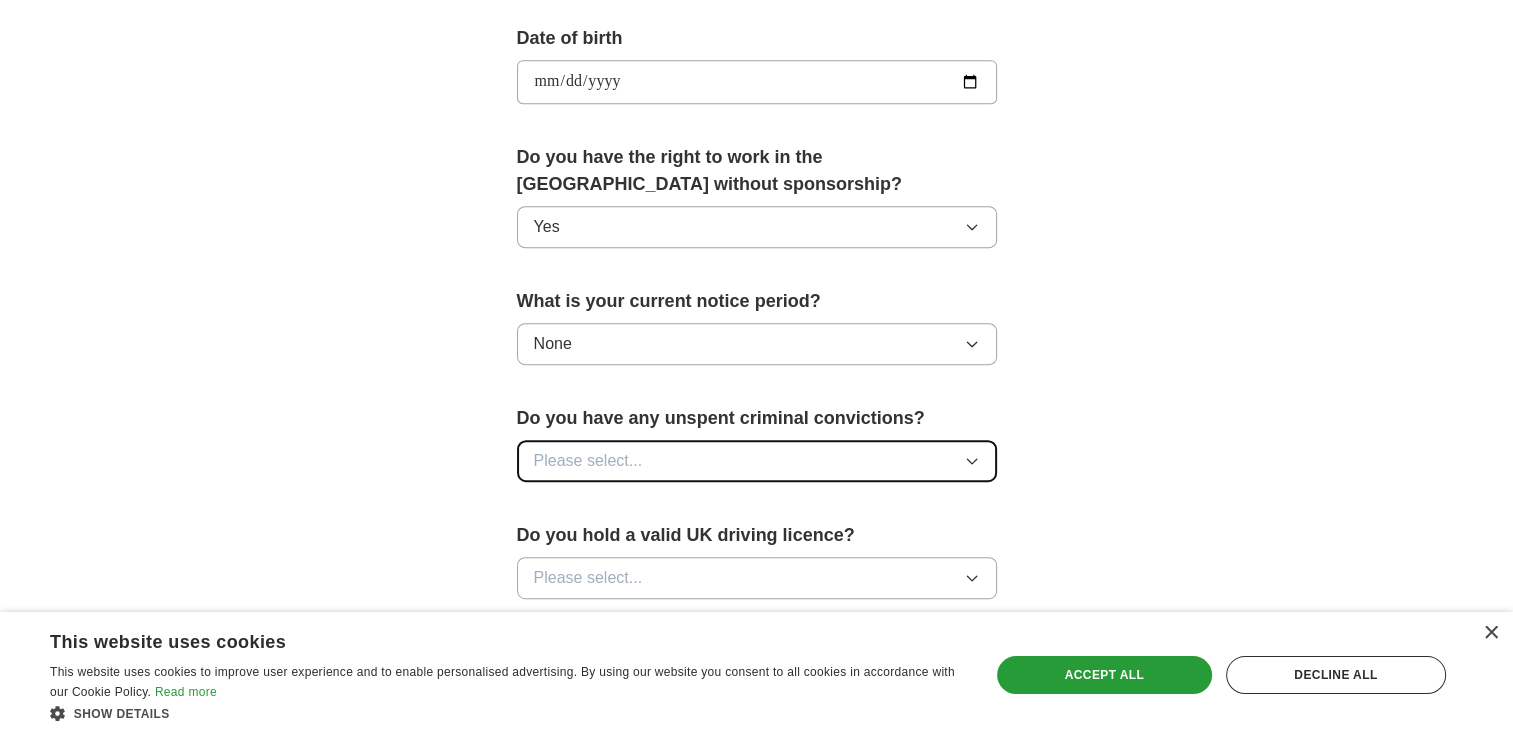 click on "Please select..." at bounding box center [588, 461] 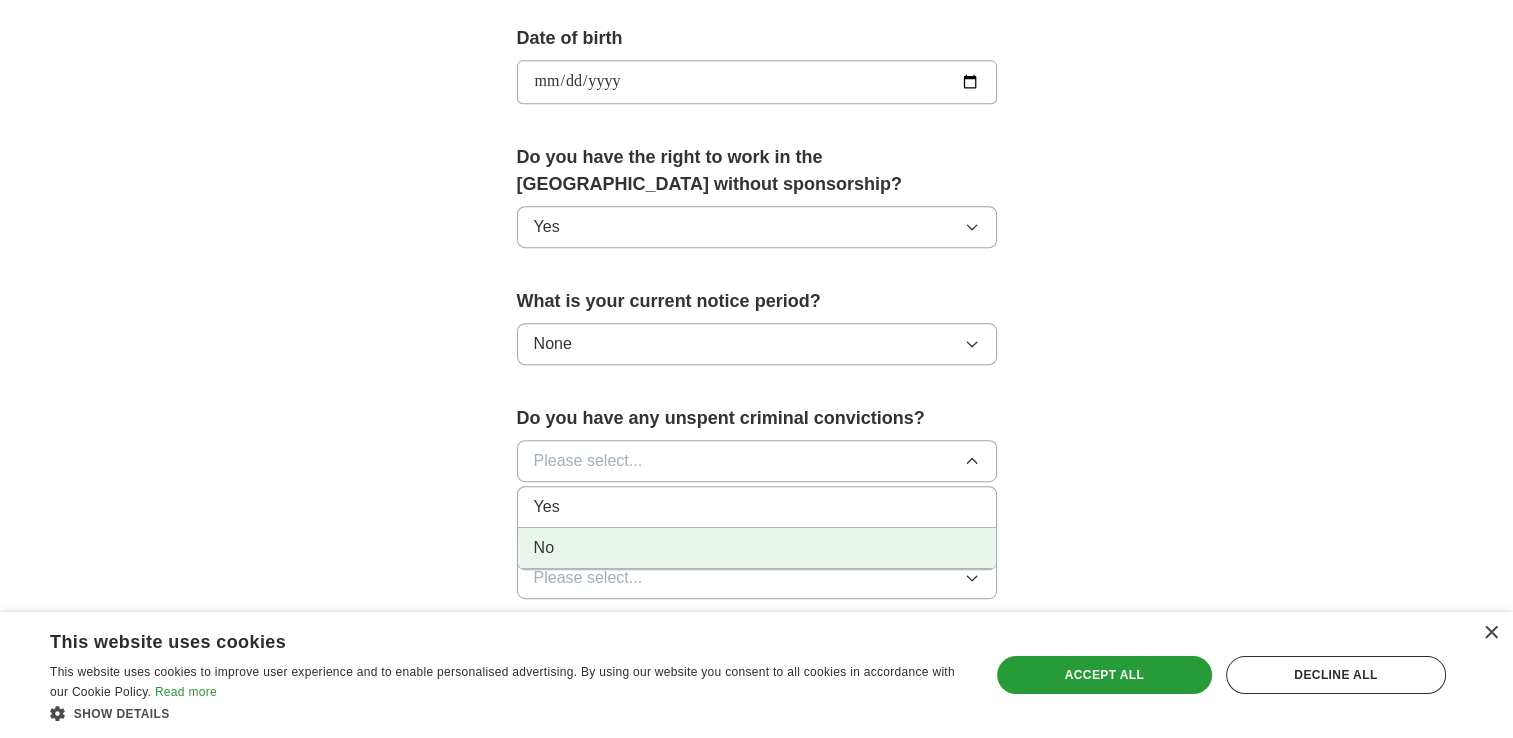 click on "No" at bounding box center (757, 548) 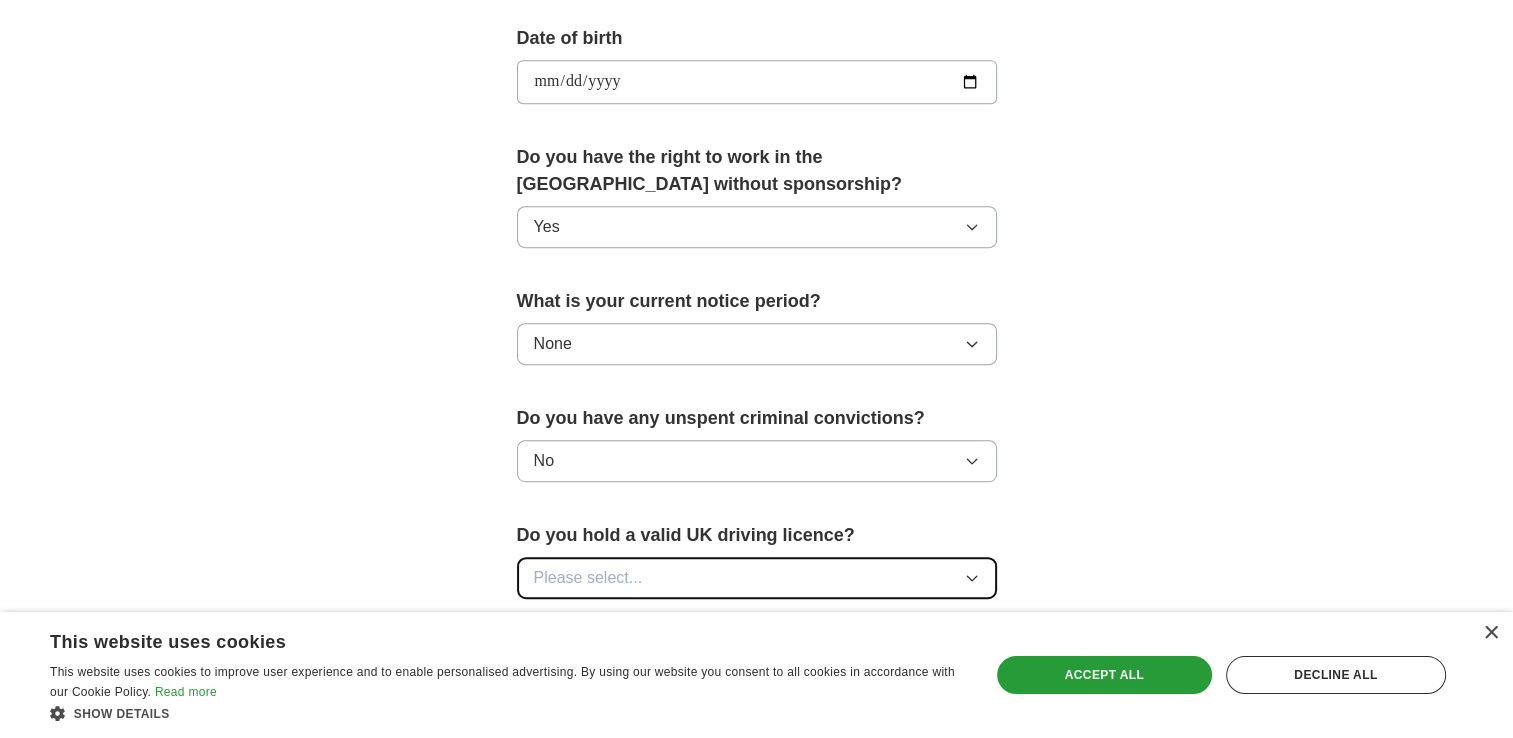 click on "Please select..." at bounding box center (757, 578) 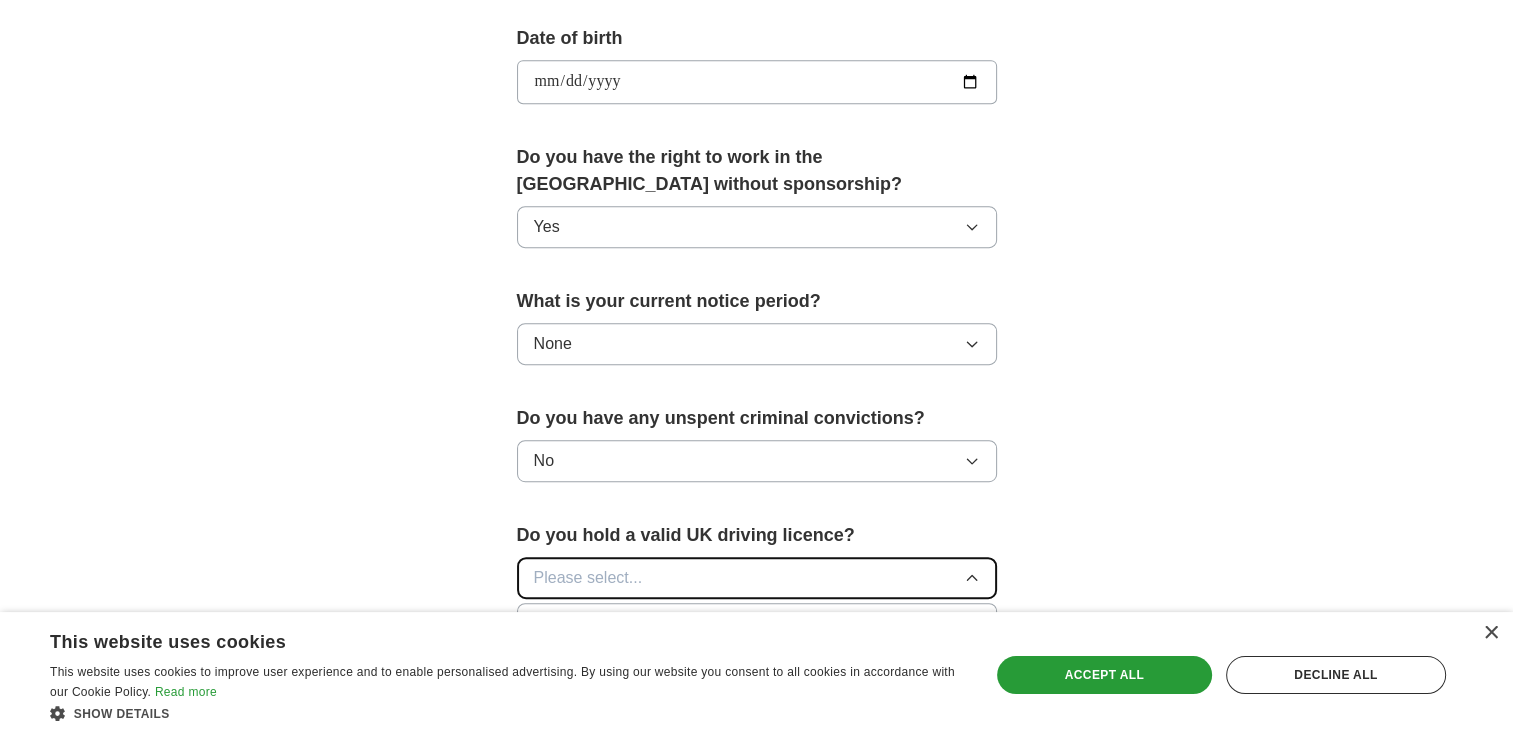 scroll, scrollTop: 1204, scrollLeft: 0, axis: vertical 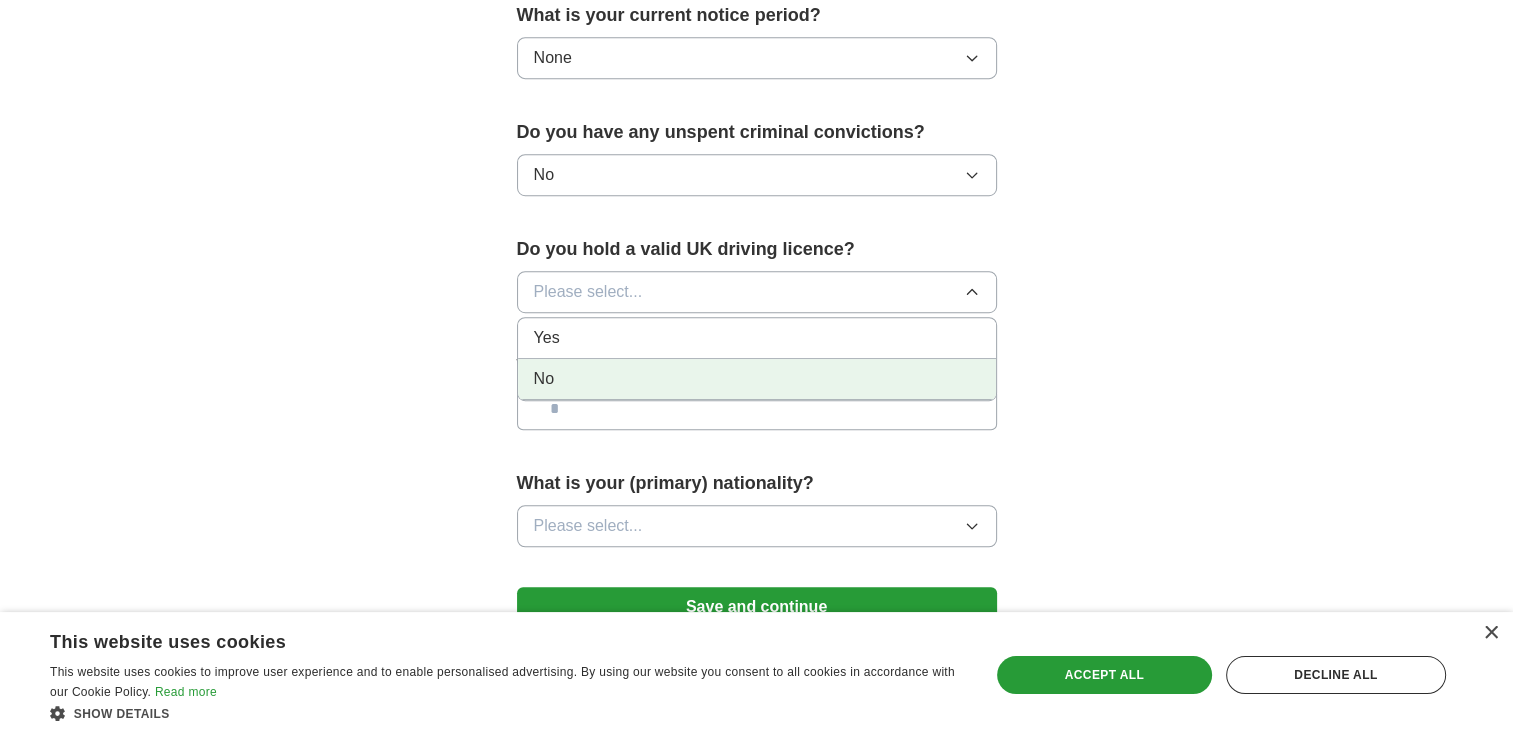 click on "No" at bounding box center [757, 379] 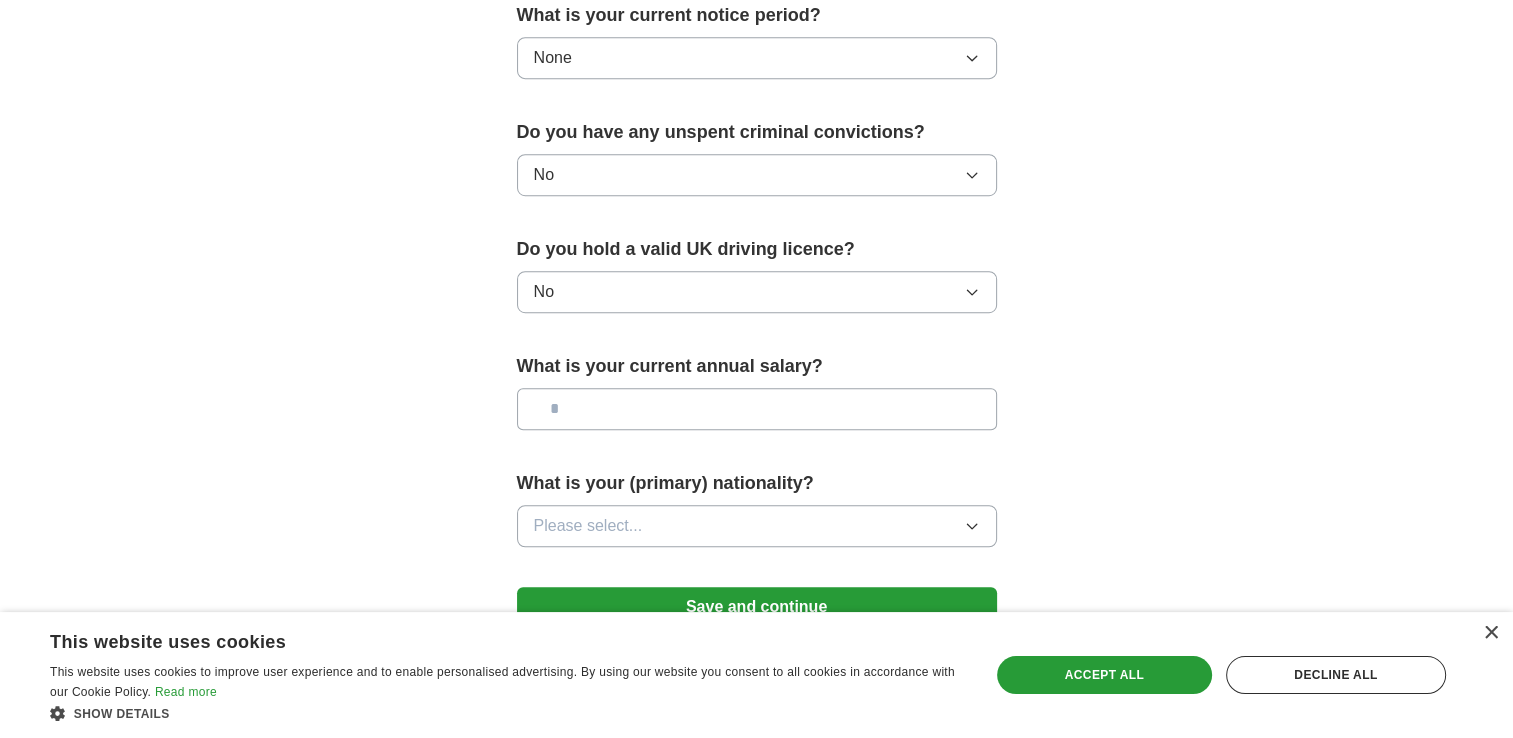 click at bounding box center (757, 409) 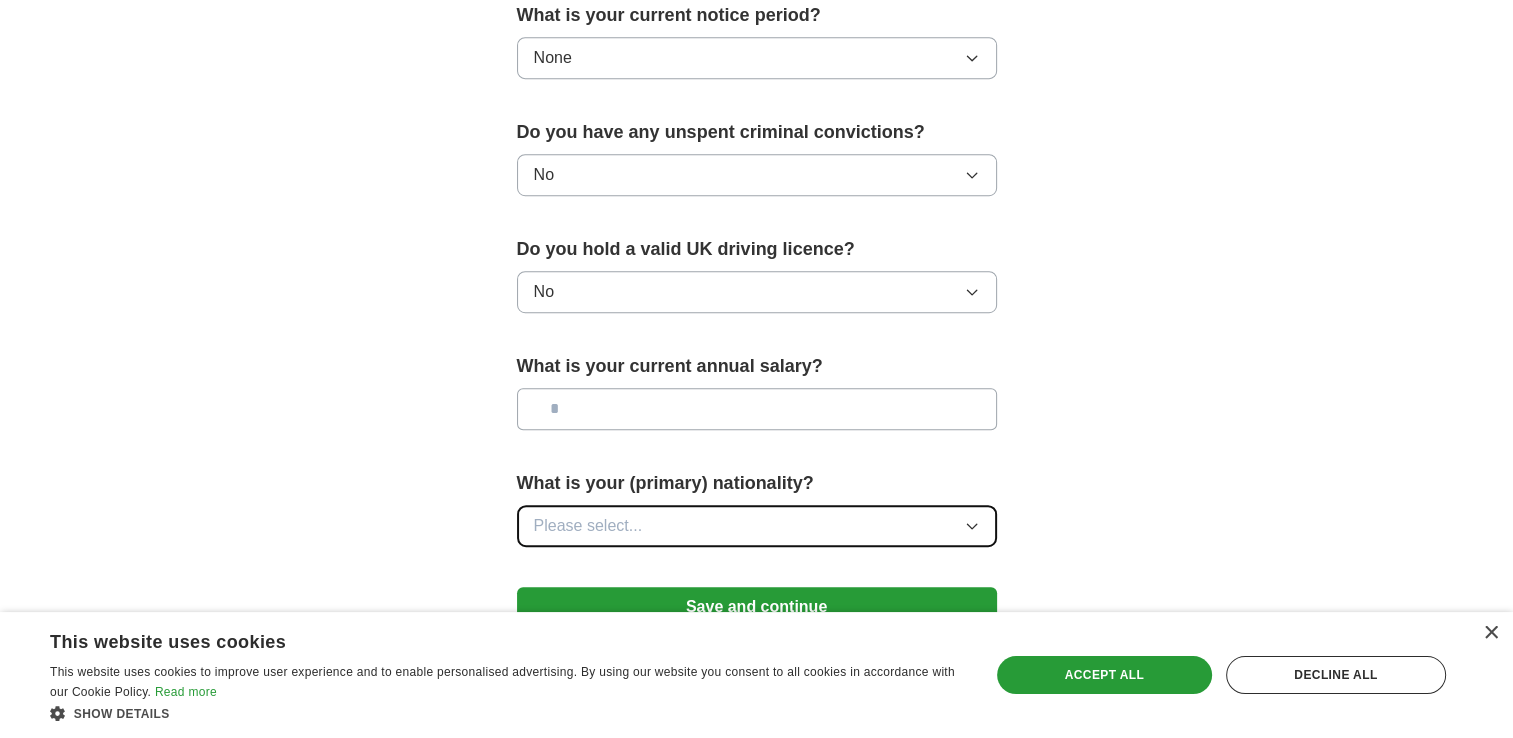 click on "Please select..." at bounding box center (757, 526) 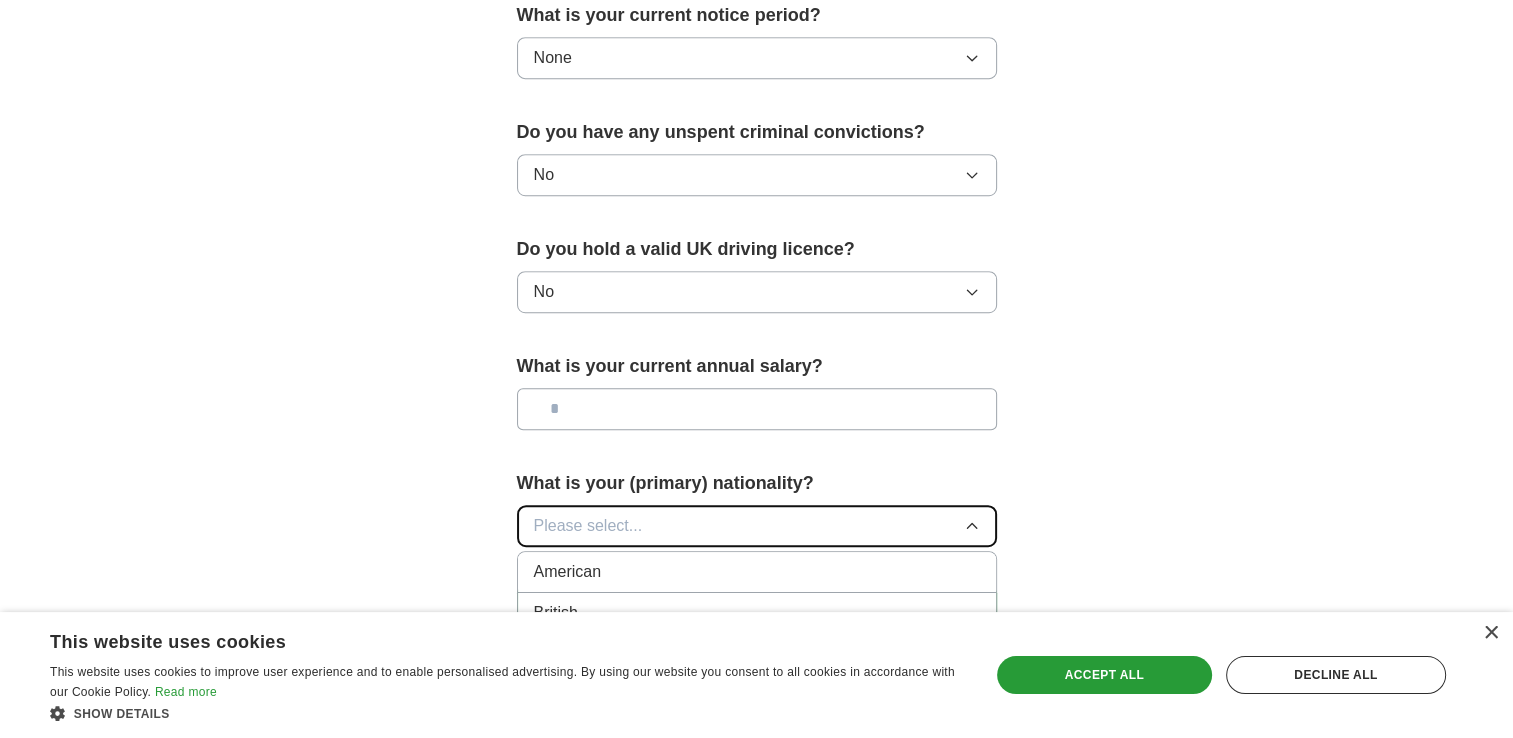 scroll, scrollTop: 1411, scrollLeft: 0, axis: vertical 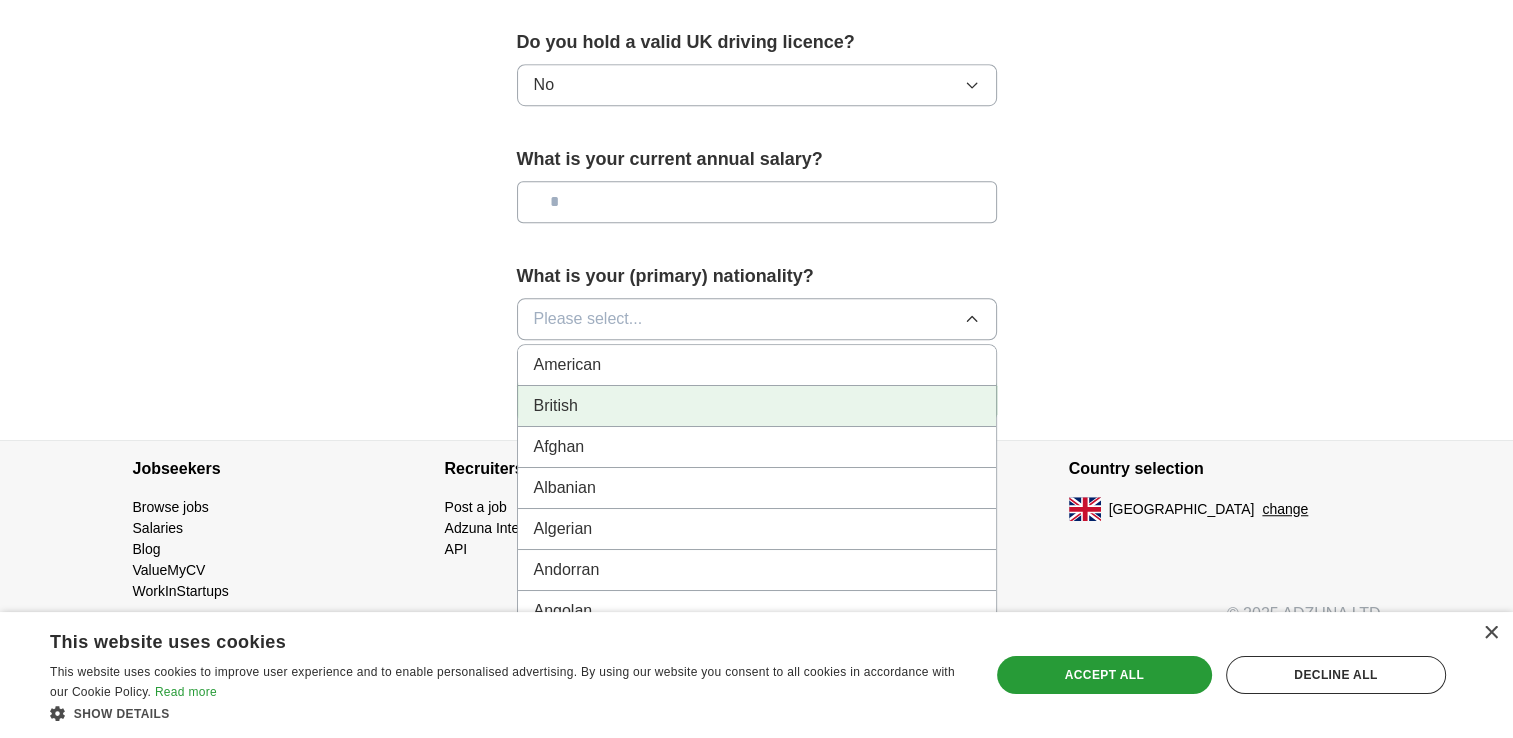 click on "British" at bounding box center [757, 406] 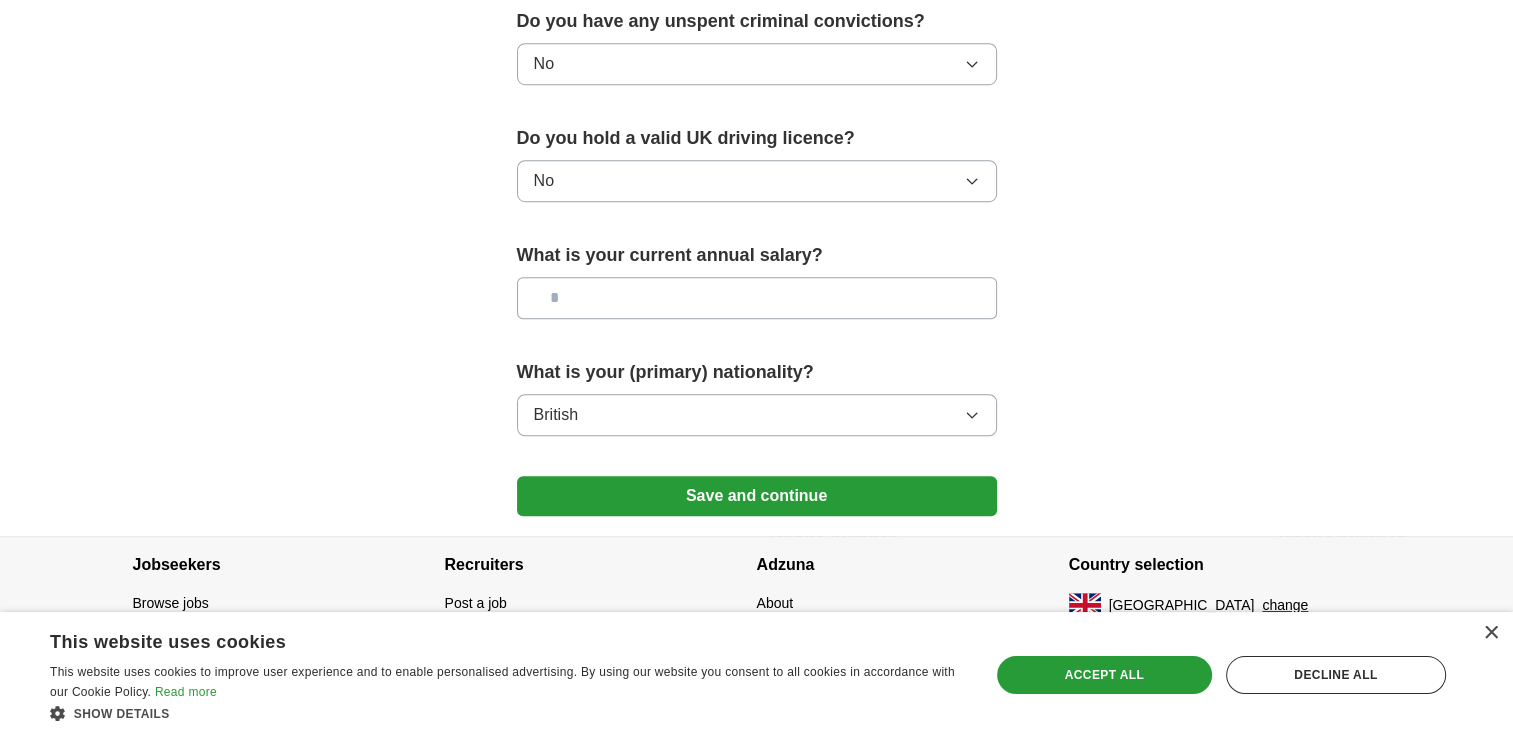 scroll, scrollTop: 1308, scrollLeft: 0, axis: vertical 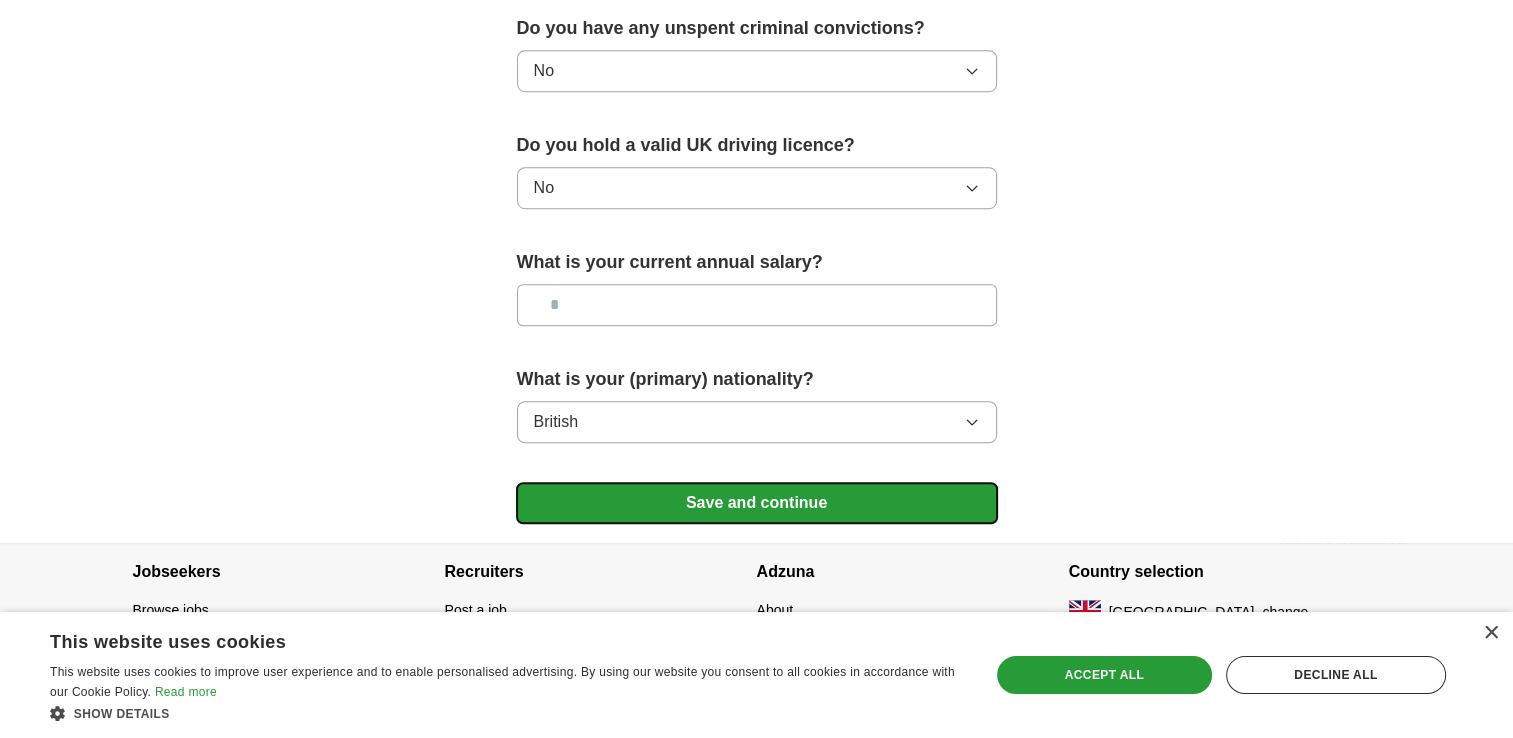 click on "Save and continue" at bounding box center (757, 503) 